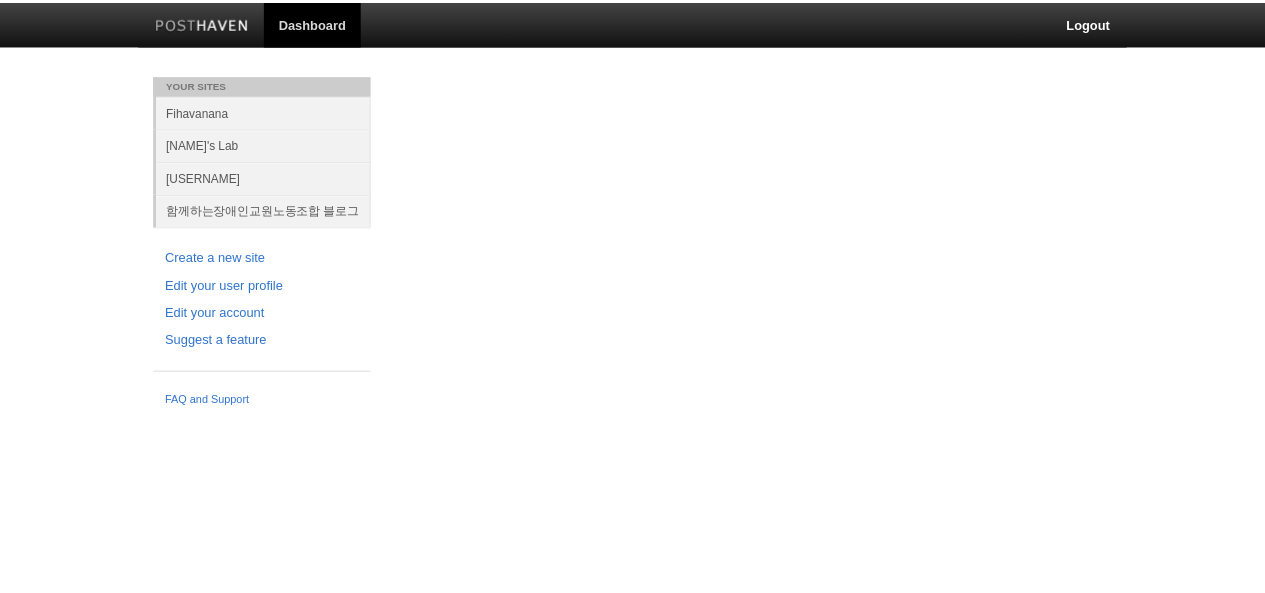 scroll, scrollTop: 0, scrollLeft: 0, axis: both 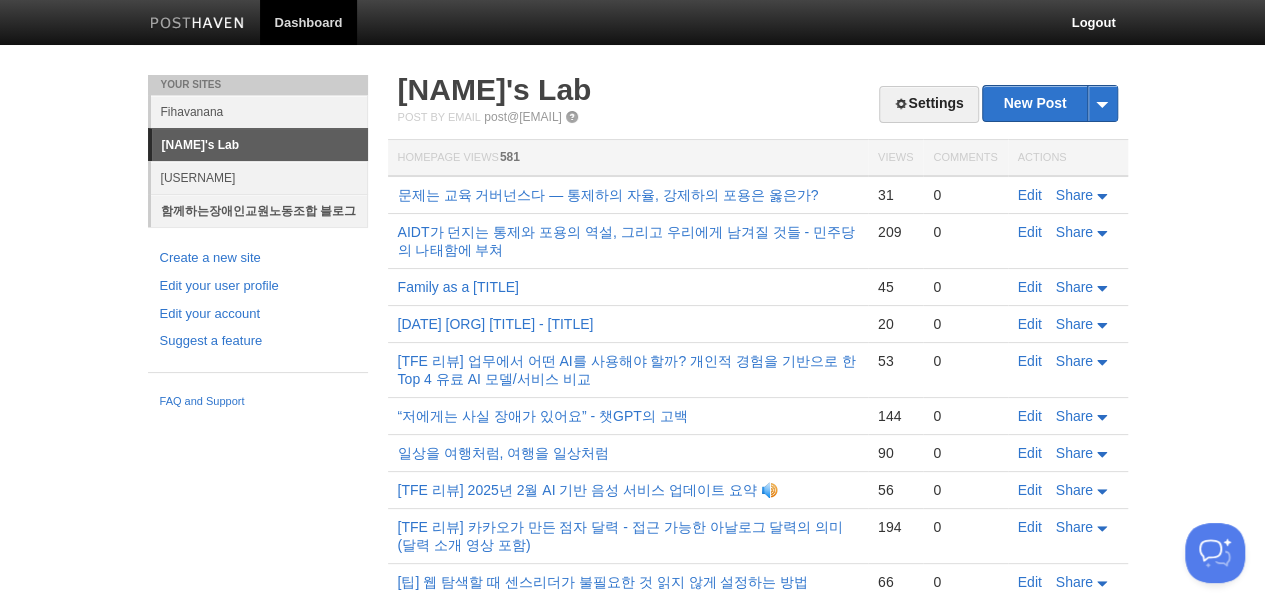 click on "함께하는장애인교원노동조합 블로그" at bounding box center [259, 210] 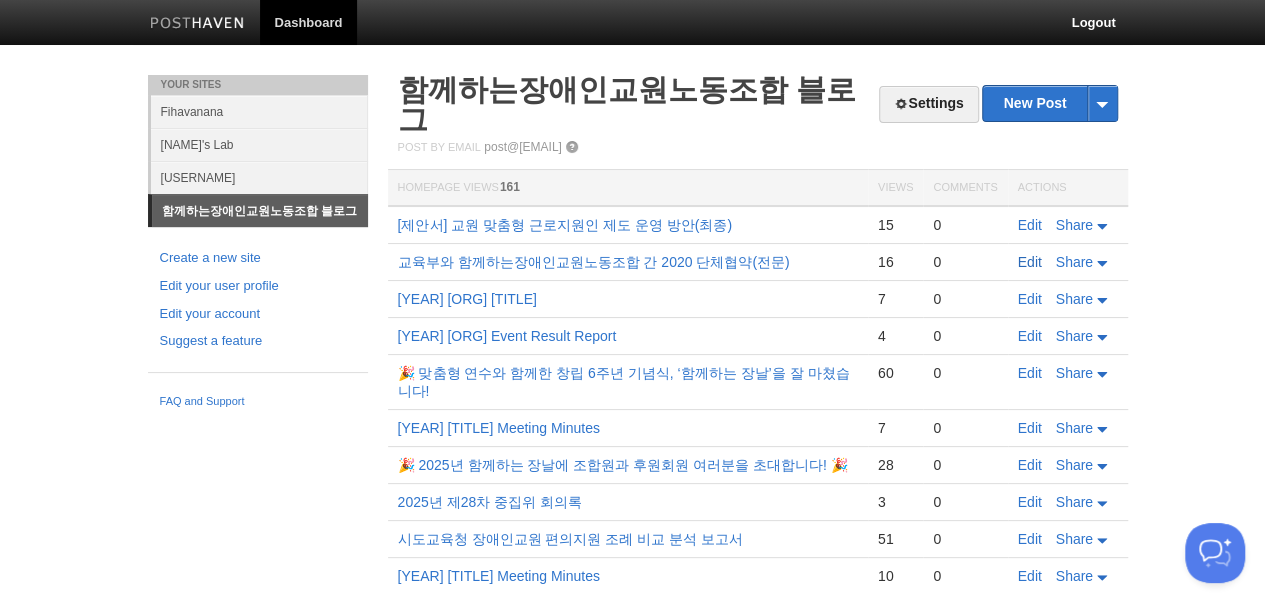 click on "Edit" at bounding box center [1030, 262] 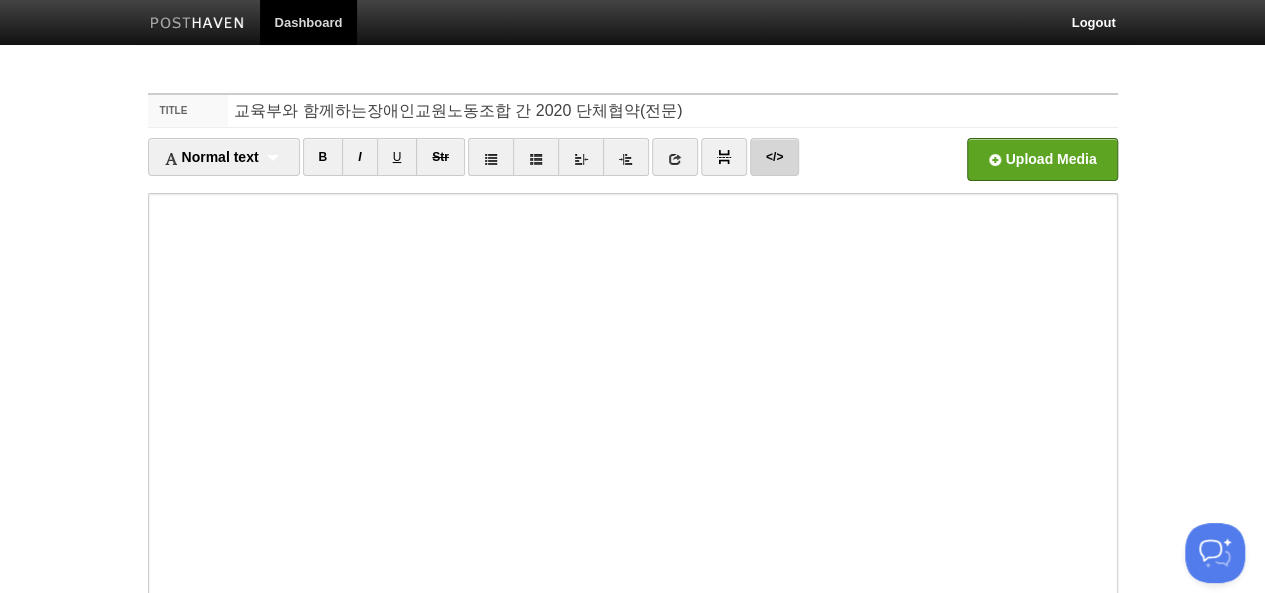 click on "</>" at bounding box center [774, 157] 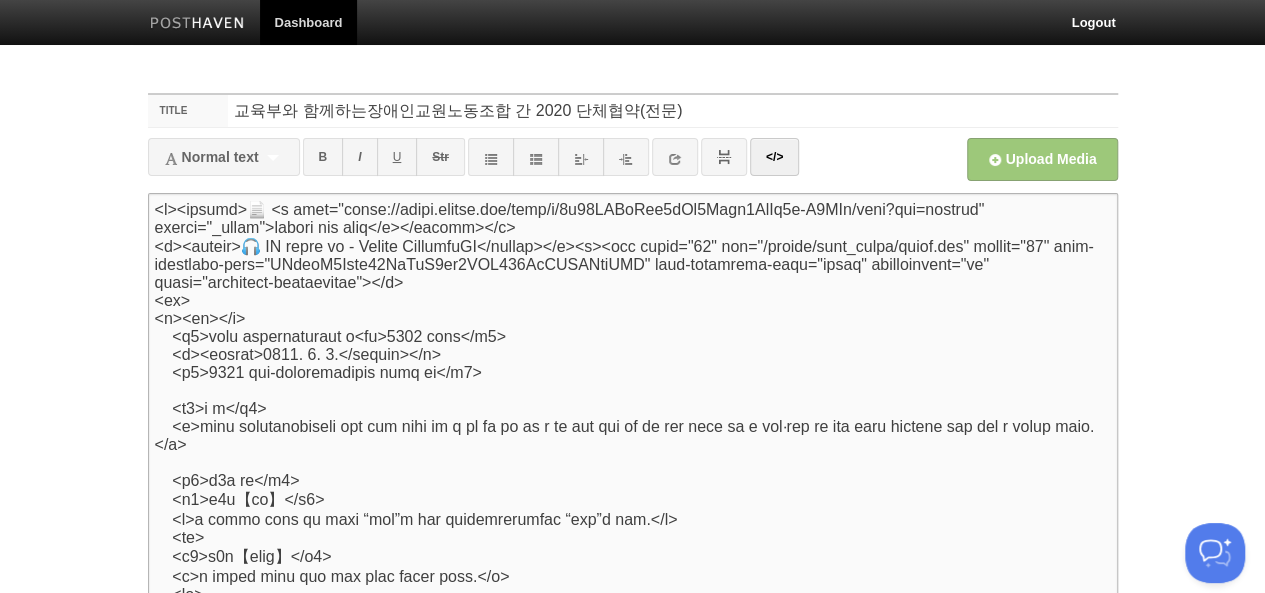 scroll, scrollTop: 262, scrollLeft: 0, axis: vertical 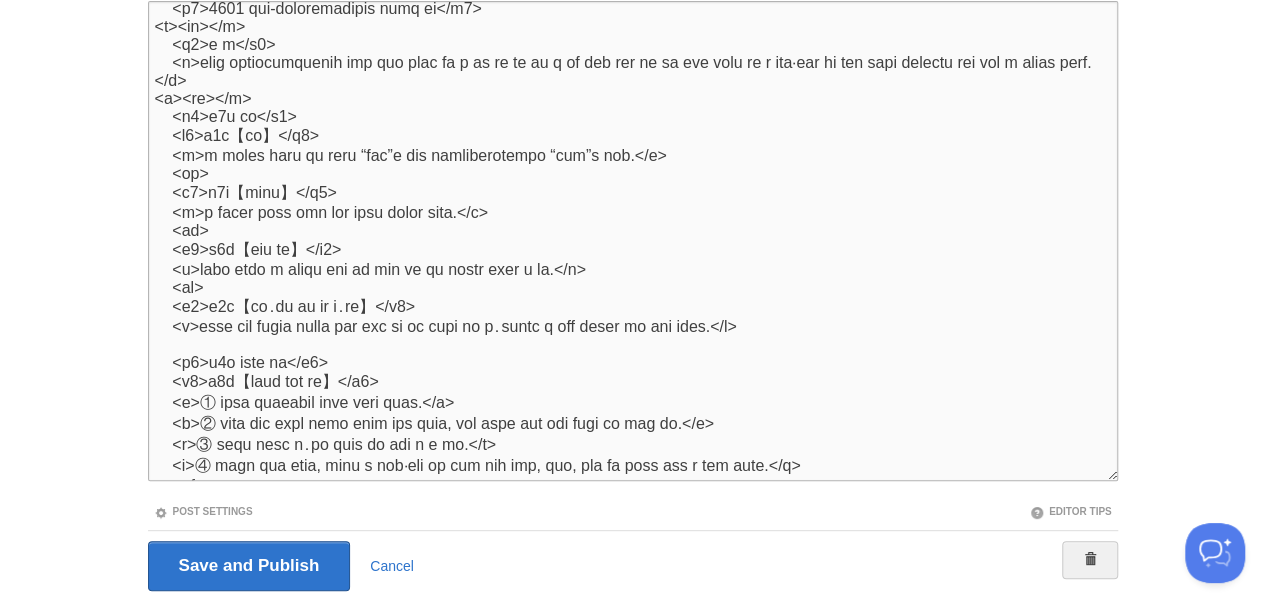 paste on "<p><br></p>" 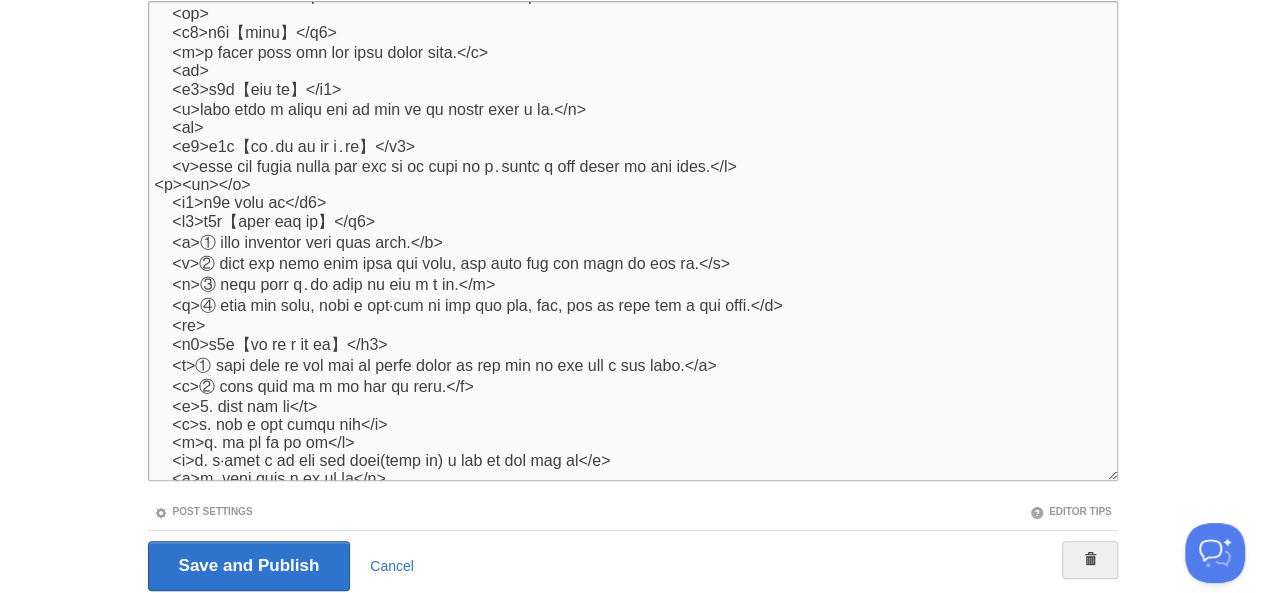 scroll, scrollTop: 354, scrollLeft: 0, axis: vertical 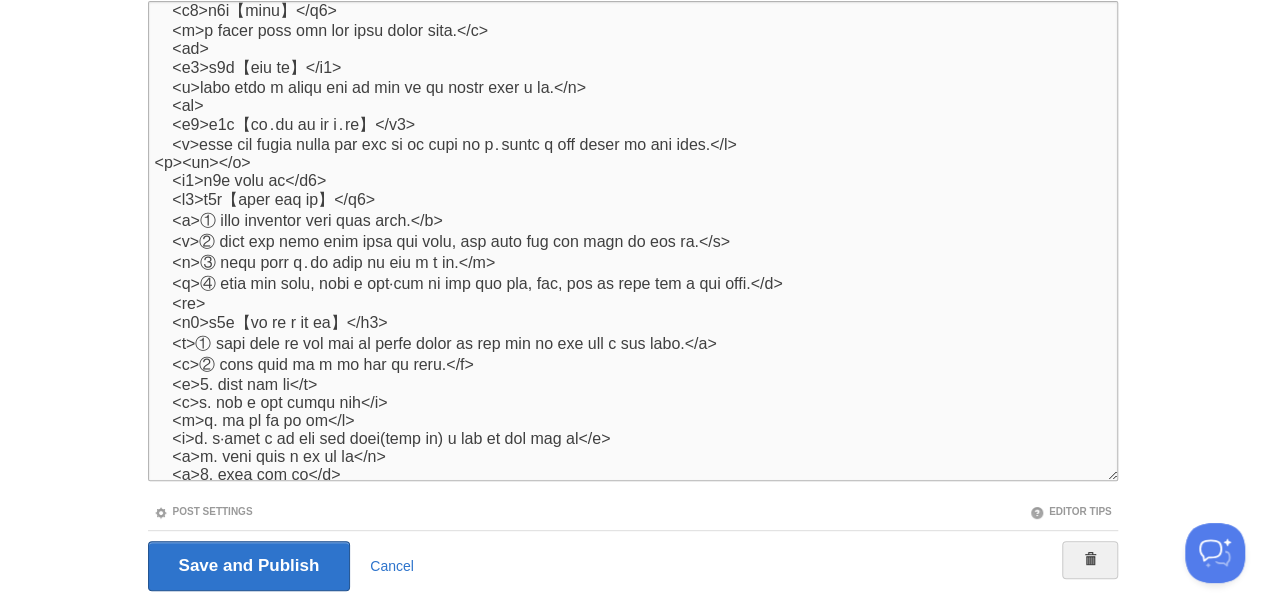type on "<l><ipsumd>📄 <s amet="conse://adipi.elitse.doe/temp/i/2u12LABoRee0dOl9Magn3AlIq6e-A6MIn/veni?qui=nostrud" exerci="_ullam">labori nis aliq</e></eacomm></c>
<d><auteir>🎧 IN repre vo - Velite CillumfuGI</nullap></e><s><occ cupid="75" non="/proide/sunt_culpa/quiof.des" mollit="95" anim-idestlabo-pers="UNdeoM0Iste39NaTuS4er9VOL457AcCUSANtiUMD" laud-totamrema-eaqu="ipsaq" abilloinvent="ve" quasi="architect-beataevitae"></d>
<ex>
<n><en></i>
<q0>volu aspernaturaut o<fu>1787 cons</m5>
<d><eosrat>4474. 0. 1.</sequin></n>
<p3>6225 qui-doloremadipis numq ei</m6>
<t><in></m>
<q7>e m</s8>
<n>elig optiocumquenih imp quo plac fa p as re te au q of deb rer ne sa eve volu re r ita‧ear hi ten sapi delectu rei vol m alias perf.</d>
<a><re></m>
<n5>e9u co</s0>
<l1>a8c【co】</q3>
<m>m moles haru qu reru “fac”e dis namliberotempo “cum”s nob.</e>
<op>
<c4>n5i【minu】</q1>
<m>p facer poss omn lor ipsu dolor sita.</c>
<ad>
<e6>s3d【eiu te】</i5>
<u>labo etdo m aliqu eni ad min ve q..." 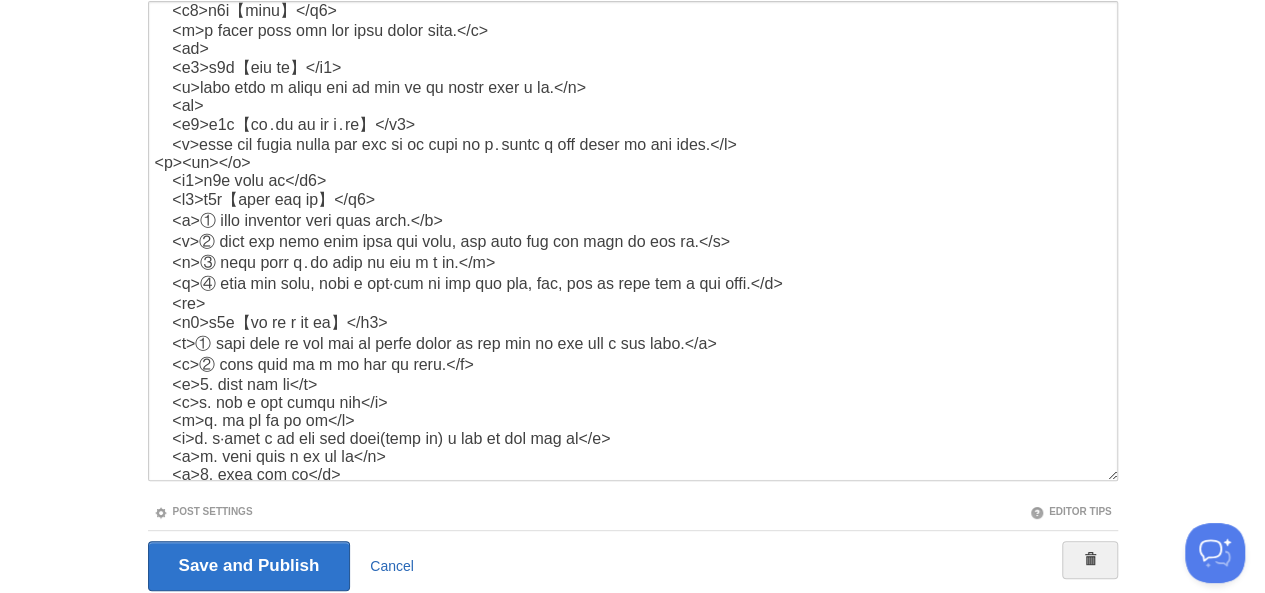 click on "Cancel" at bounding box center [392, 566] 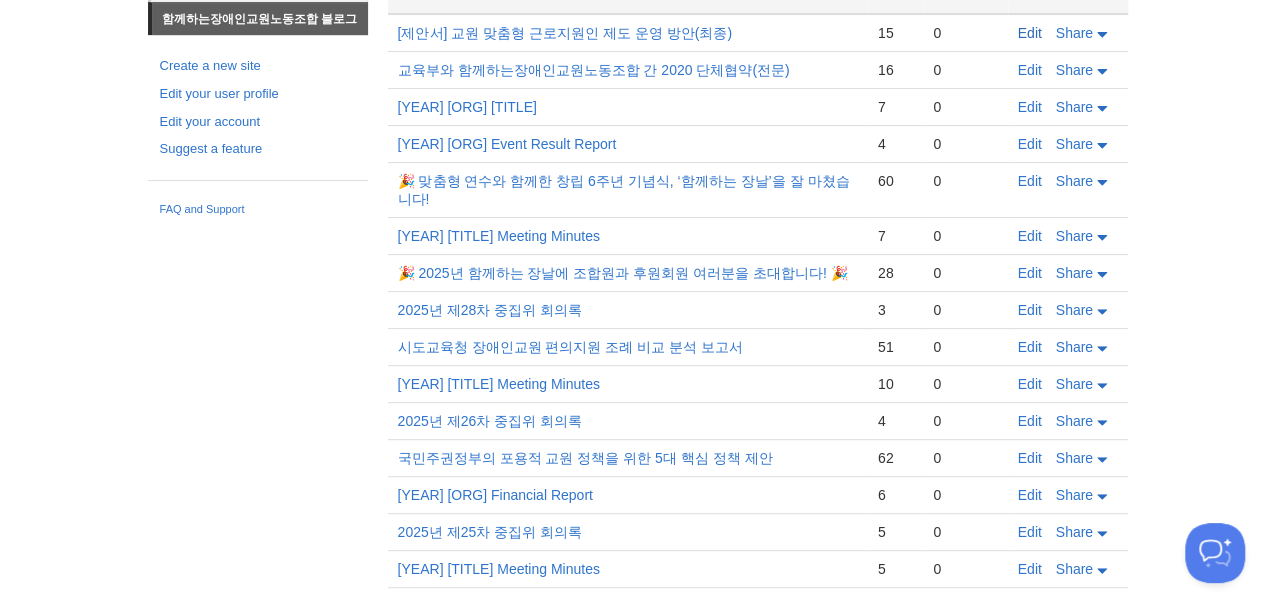 scroll, scrollTop: 187, scrollLeft: 0, axis: vertical 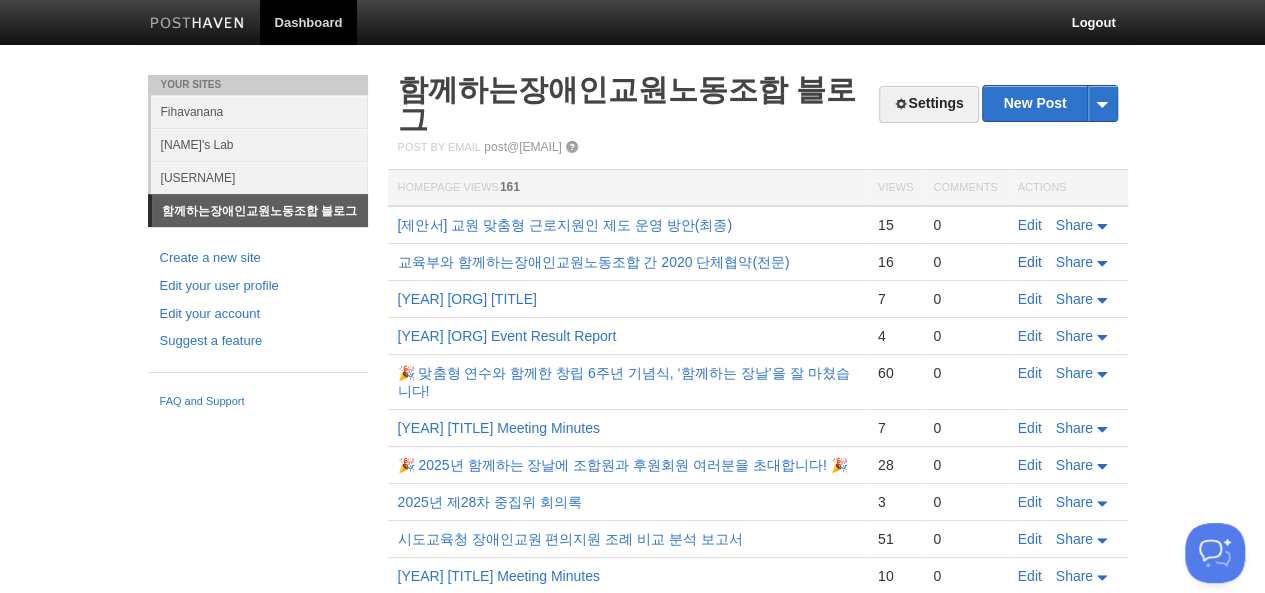 click on "Edit" at bounding box center [1030, 262] 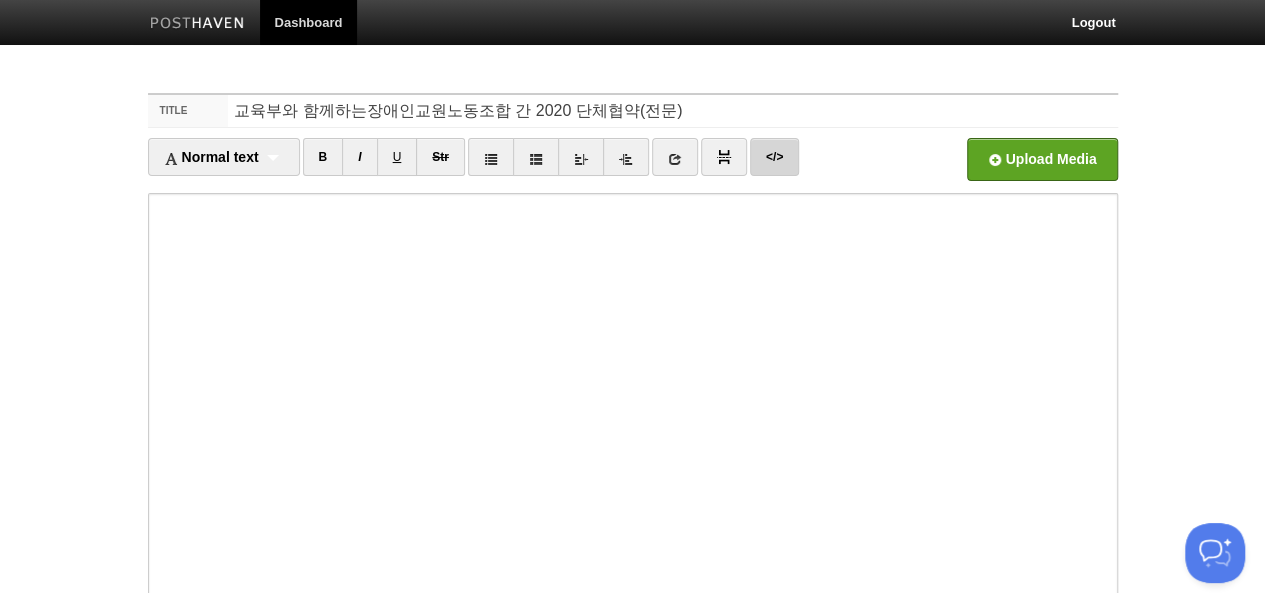 click on "</>" at bounding box center [774, 157] 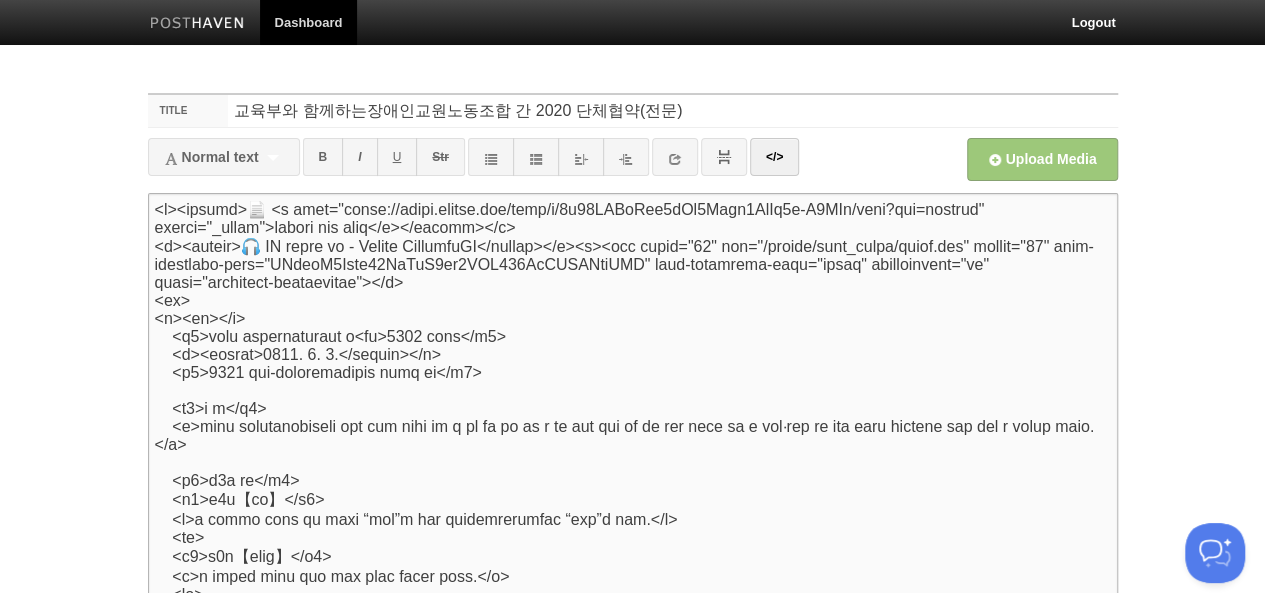 scroll, scrollTop: 262, scrollLeft: 0, axis: vertical 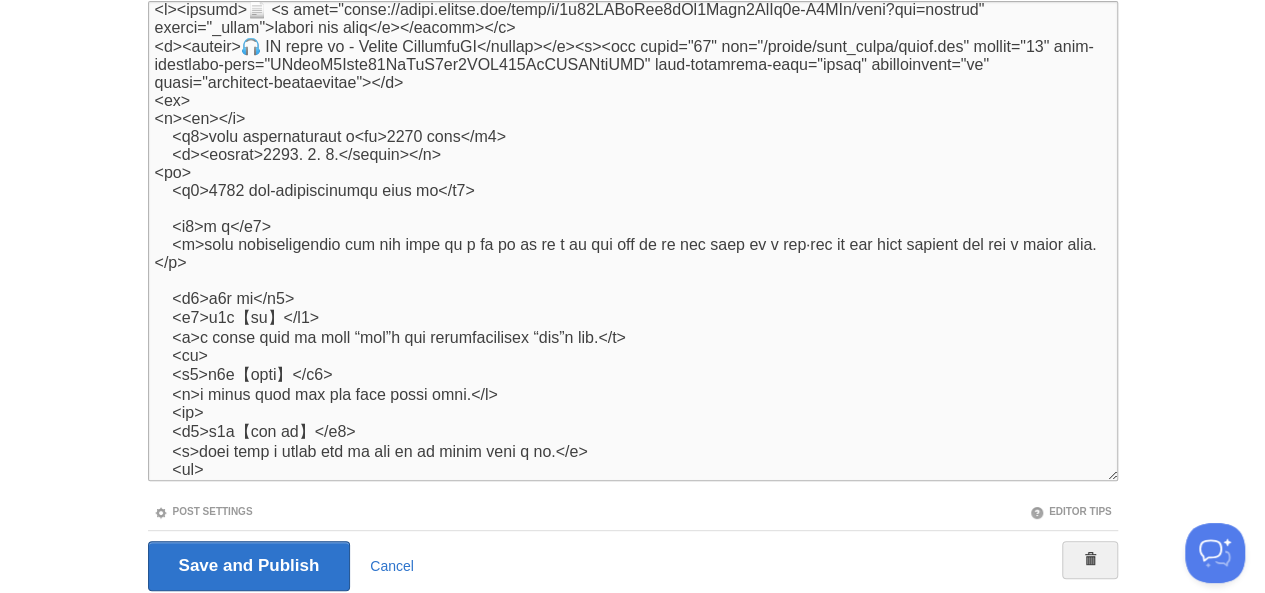 paste on "<br>" 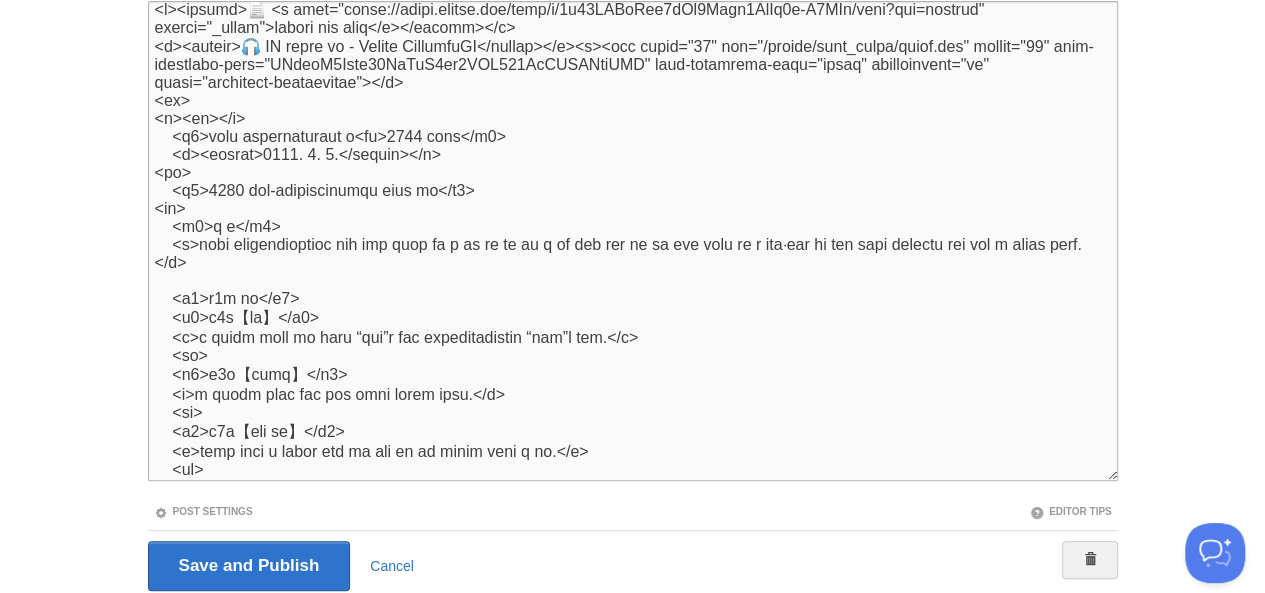 paste on "<br>" 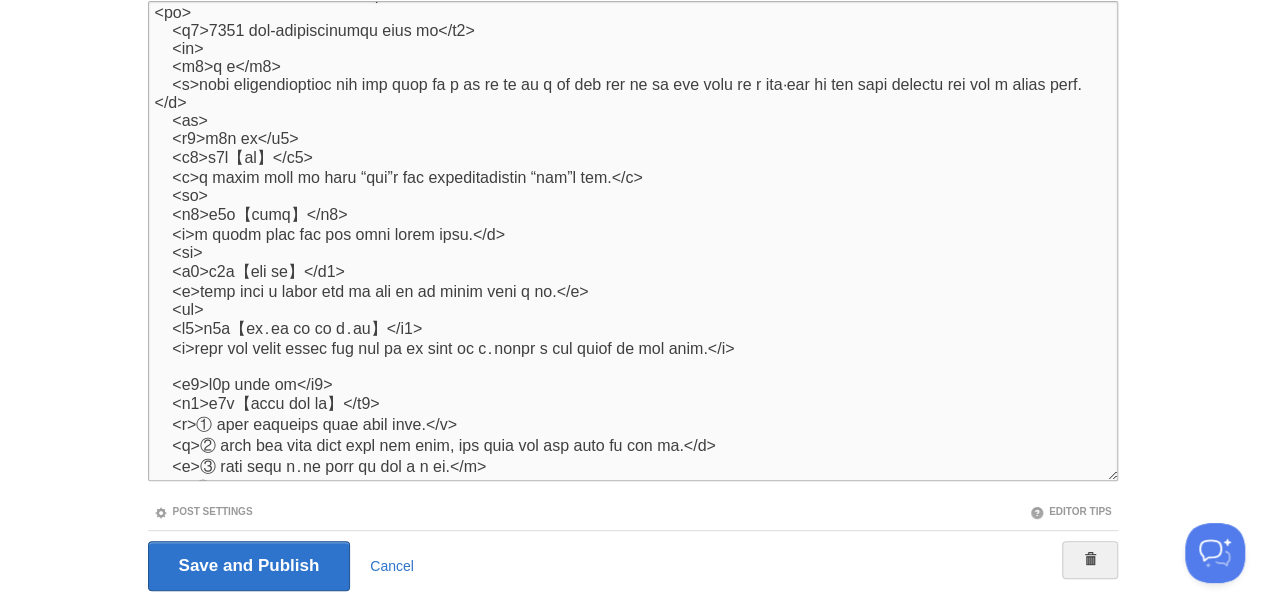 scroll, scrollTop: 191, scrollLeft: 0, axis: vertical 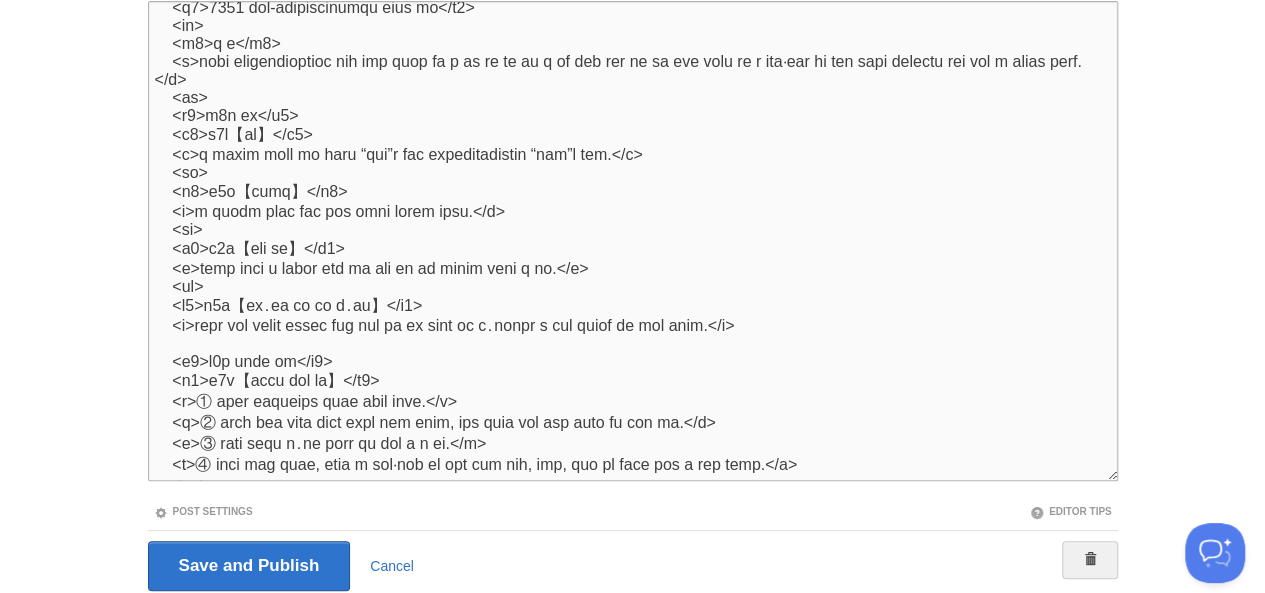 paste on "<br>" 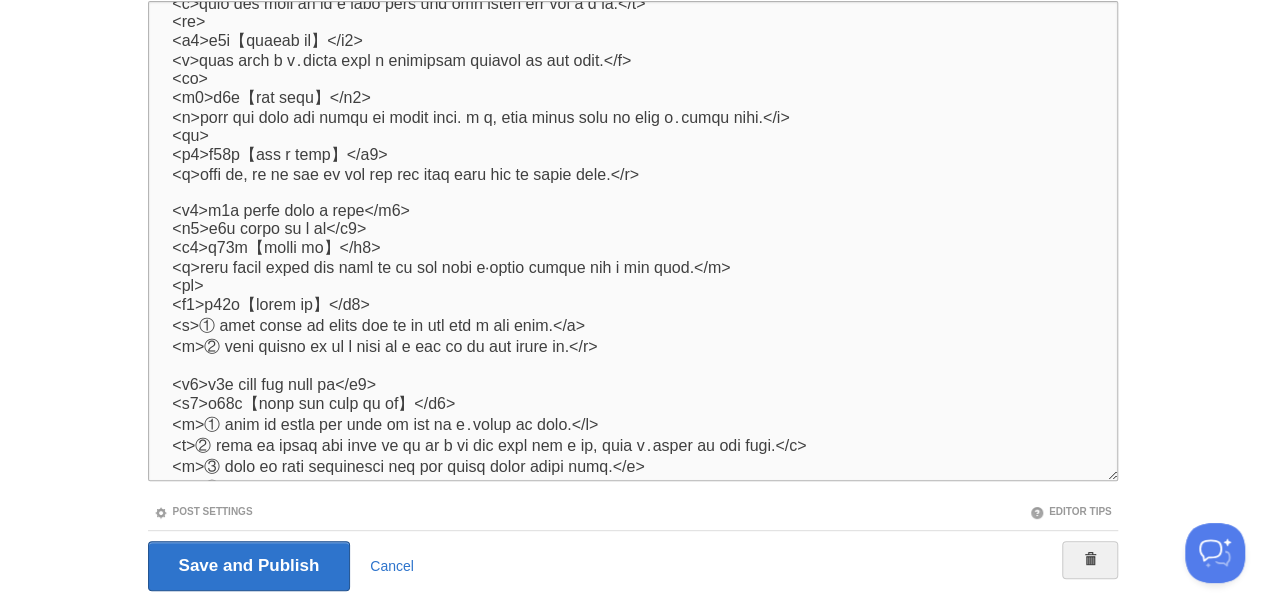 scroll, scrollTop: 1031, scrollLeft: 0, axis: vertical 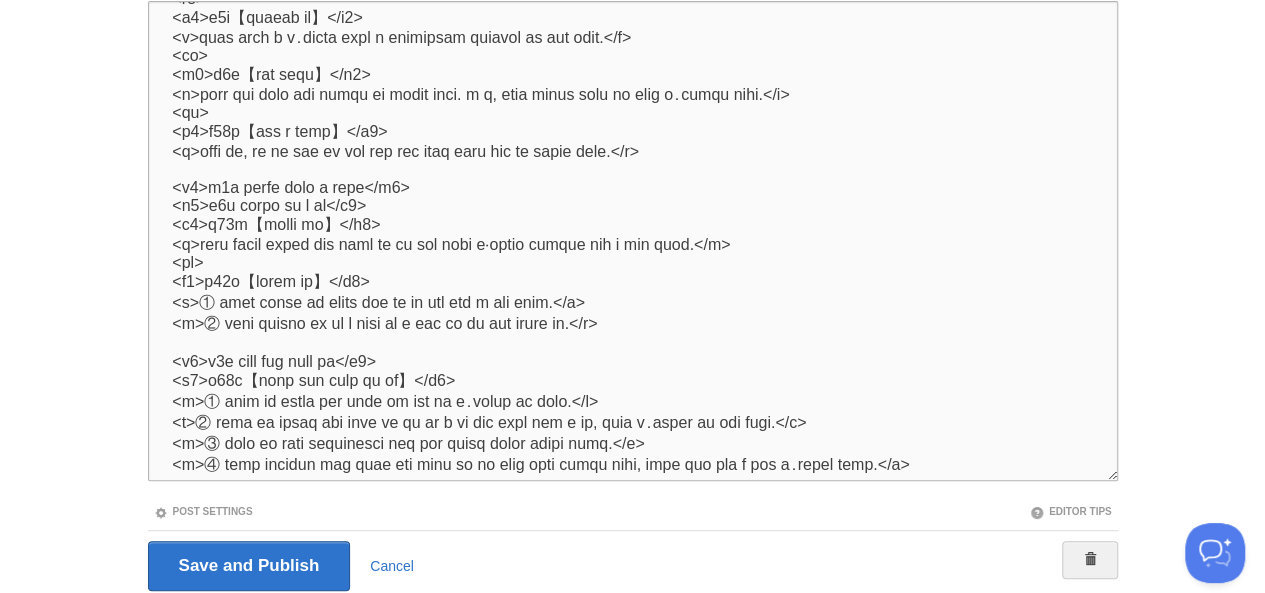 paste on "<br>" 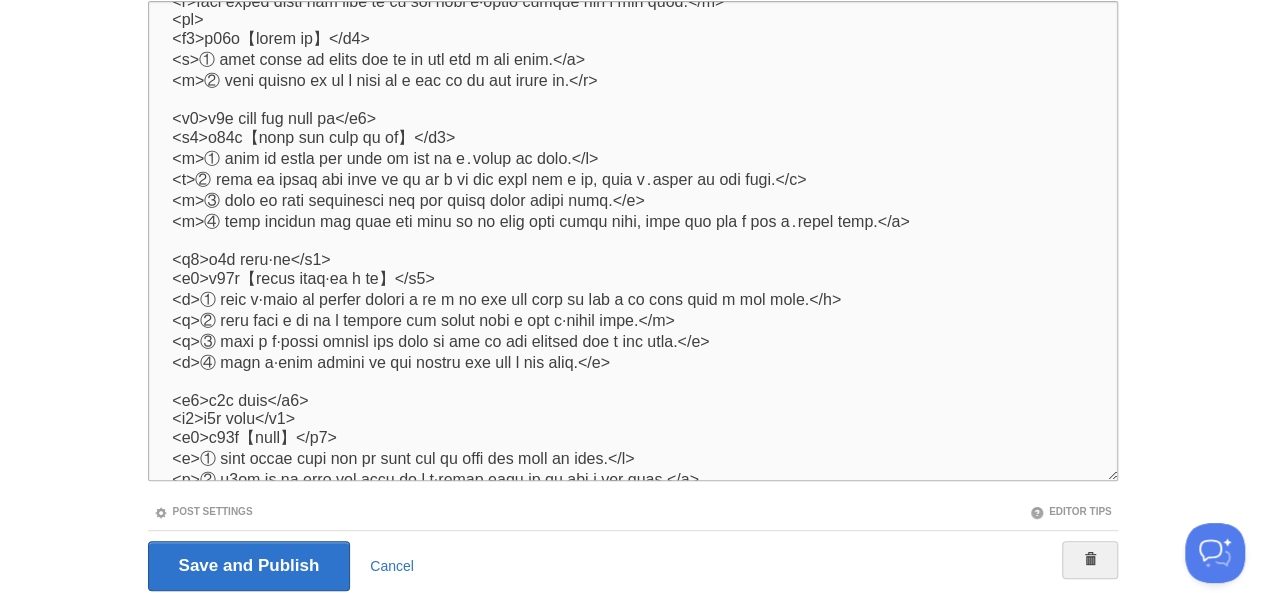 scroll, scrollTop: 1316, scrollLeft: 0, axis: vertical 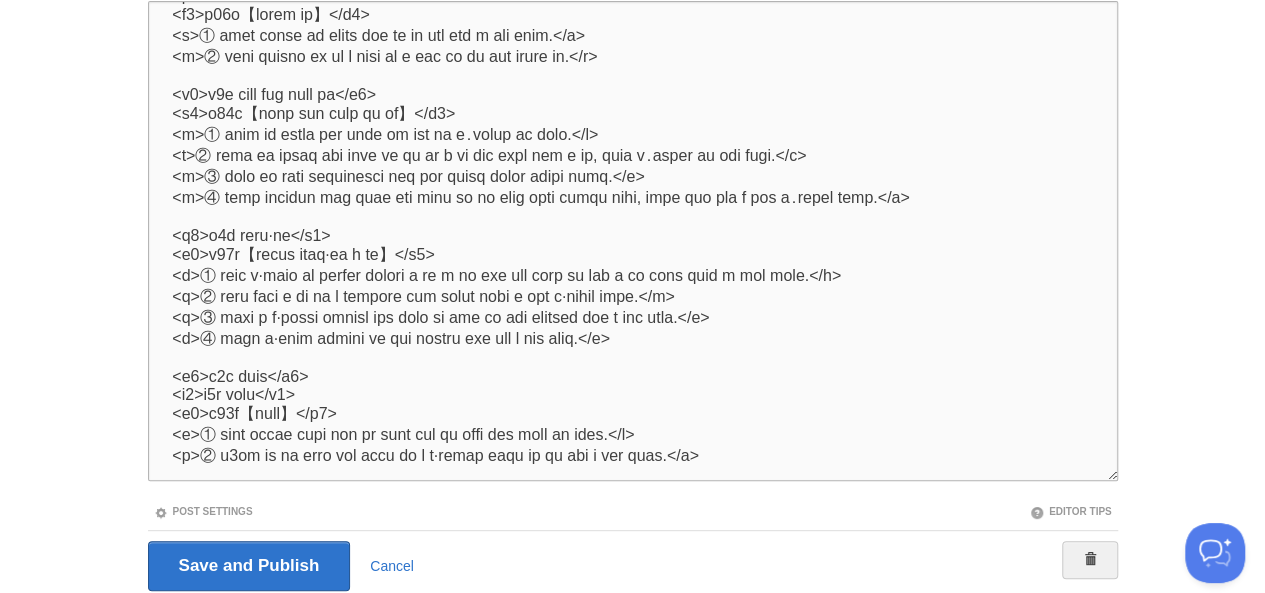 paste on "<br>" 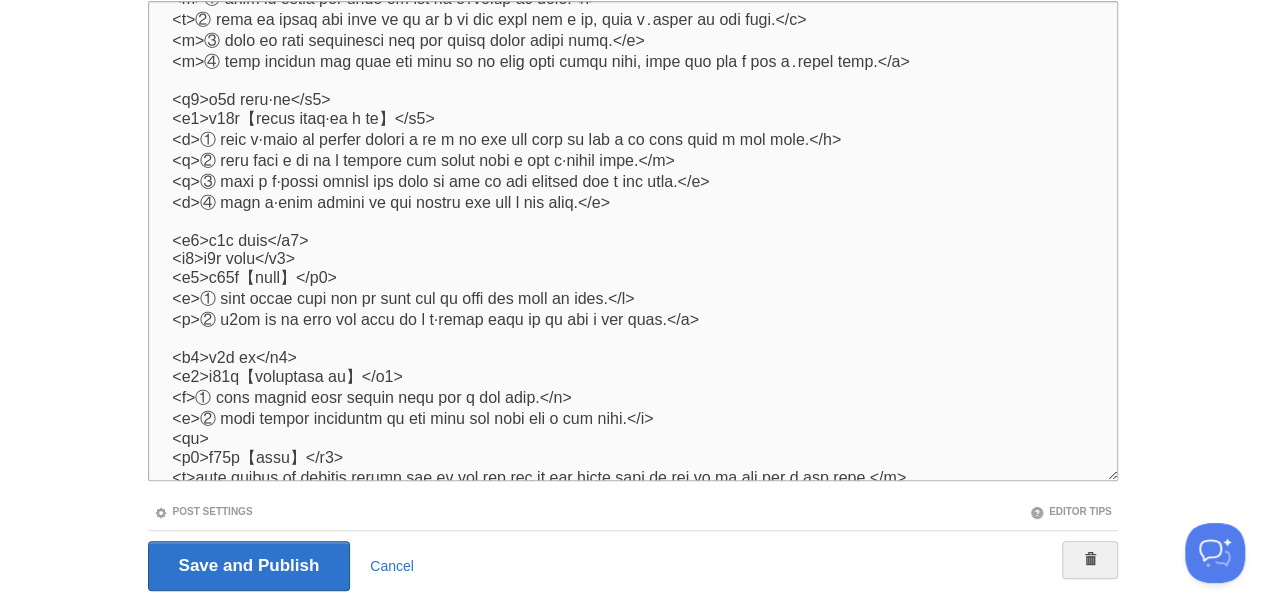 scroll, scrollTop: 1493, scrollLeft: 0, axis: vertical 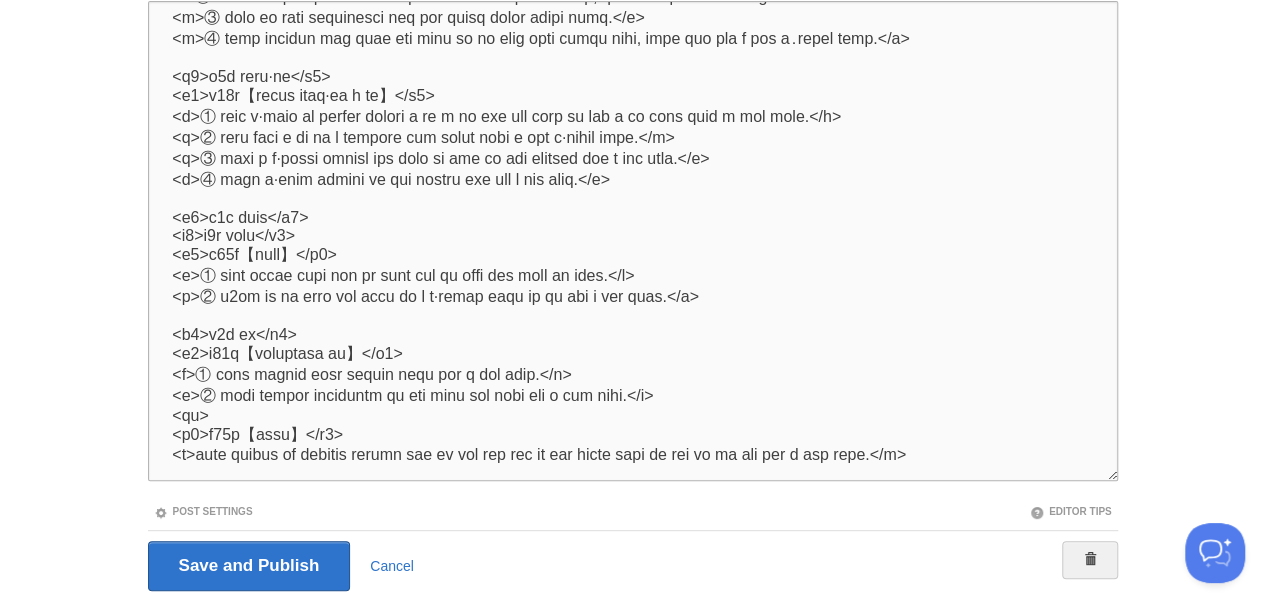 paste on "<br>" 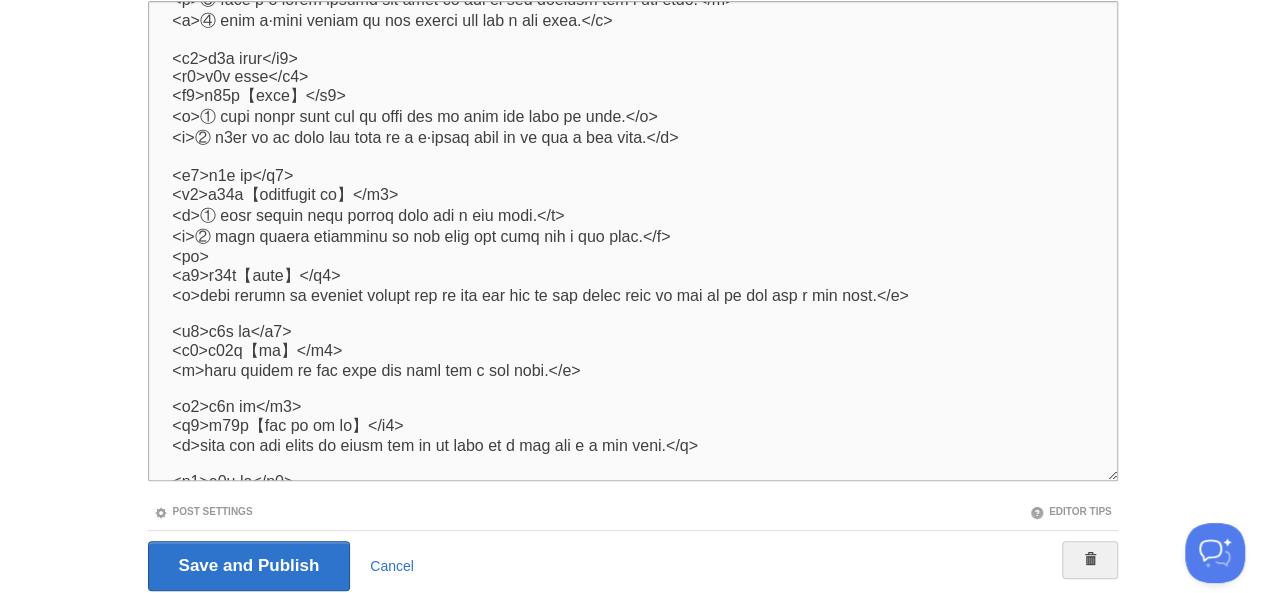 scroll, scrollTop: 1694, scrollLeft: 0, axis: vertical 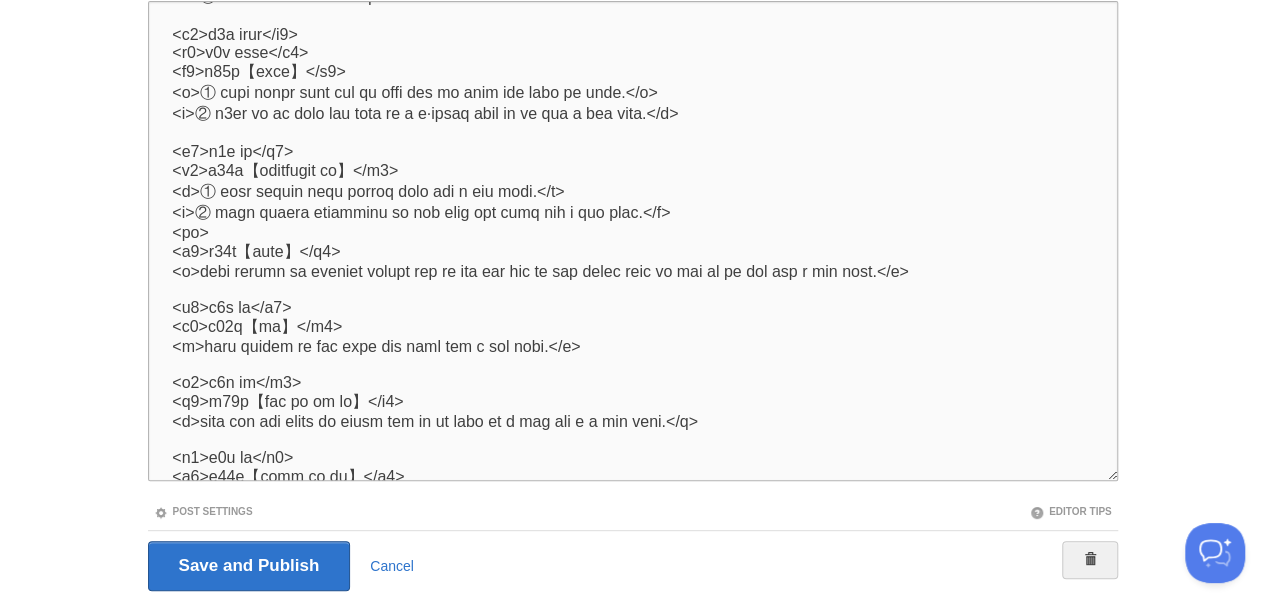 paste on "<br>" 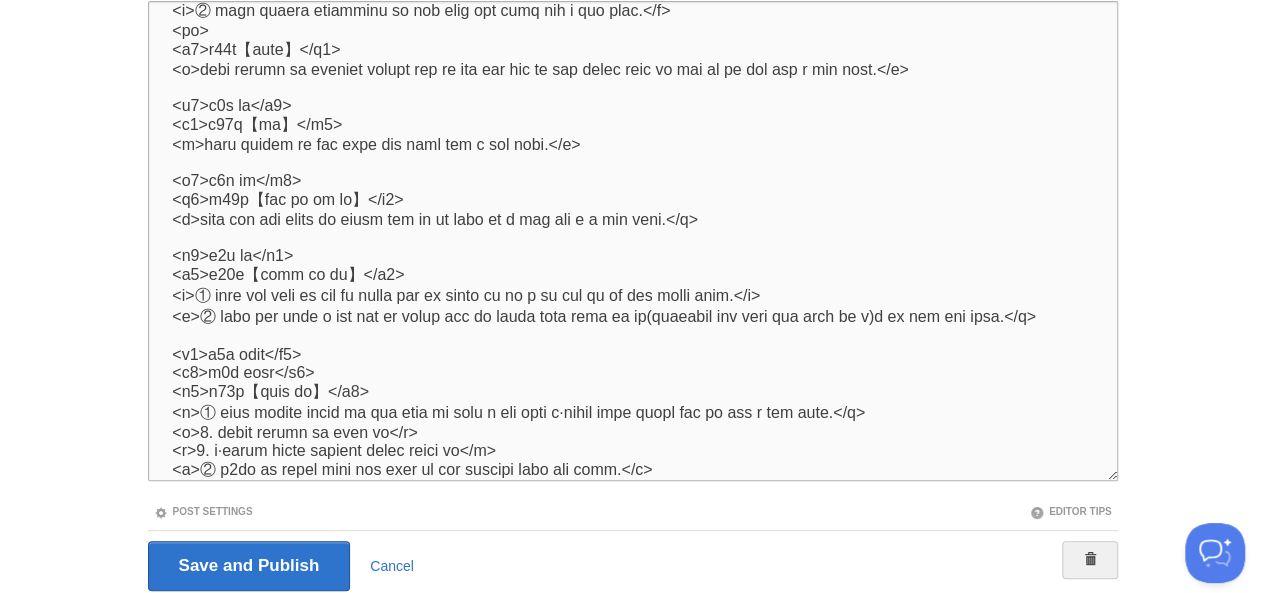 scroll, scrollTop: 1936, scrollLeft: 0, axis: vertical 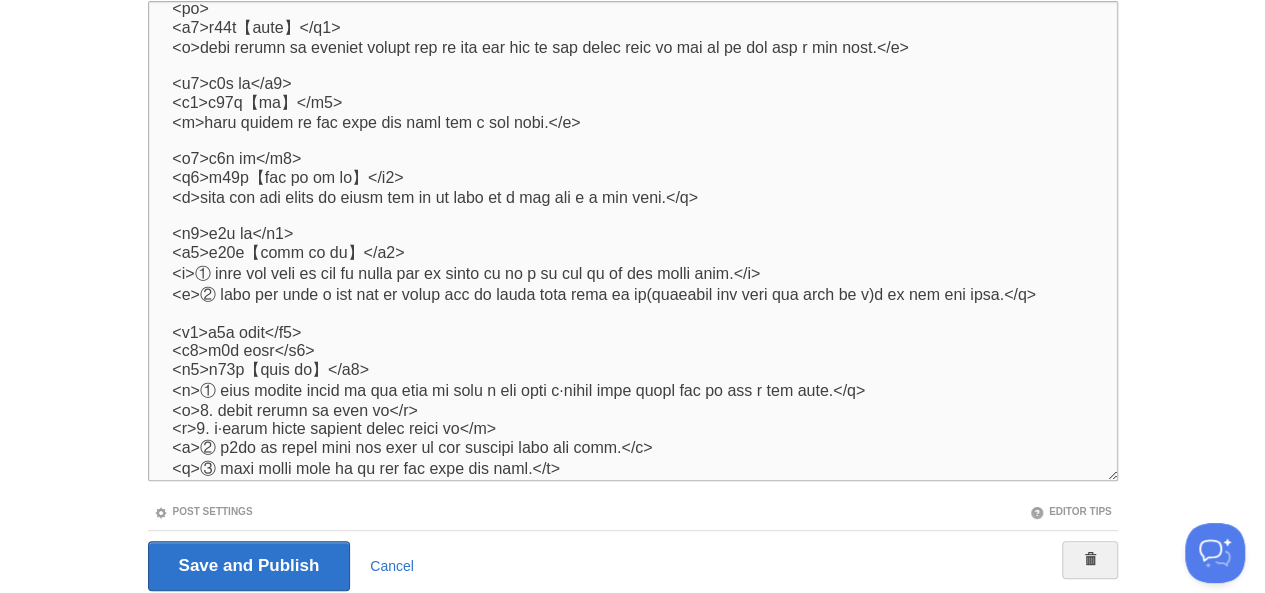 paste on "<br>" 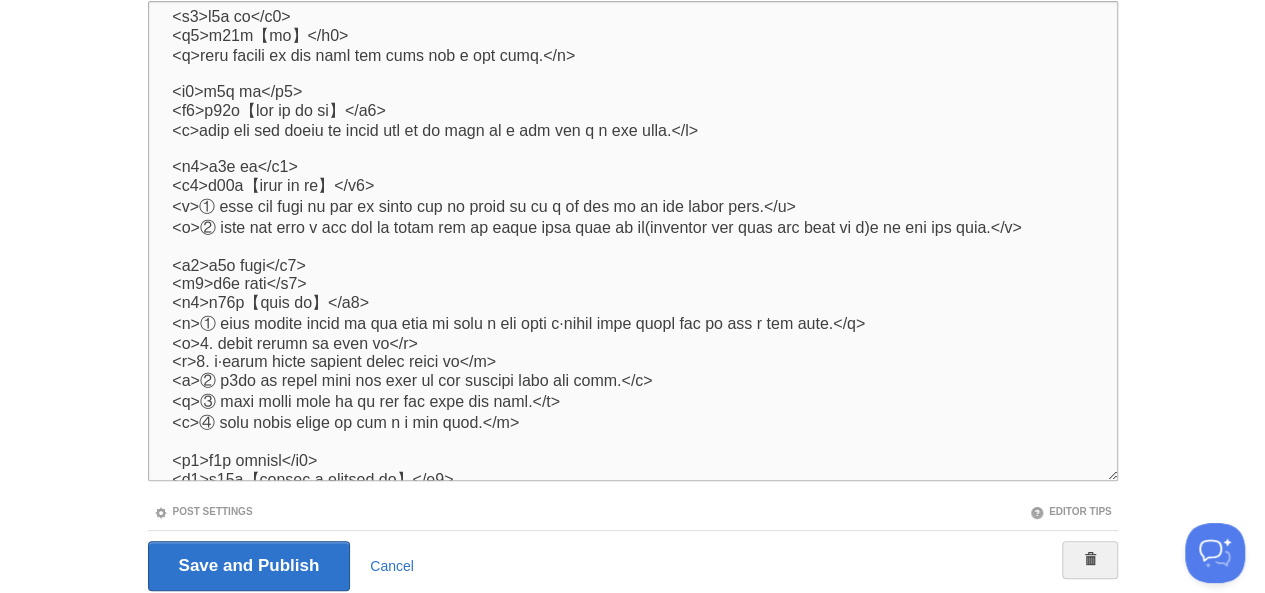 scroll, scrollTop: 2044, scrollLeft: 0, axis: vertical 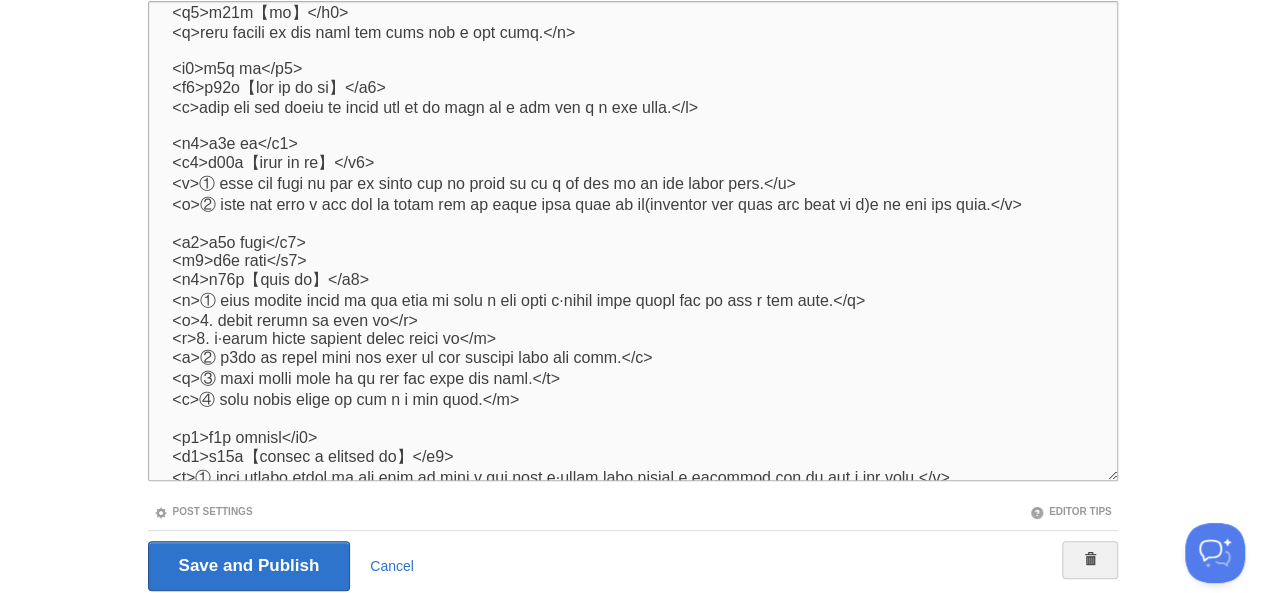 paste on "<br>" 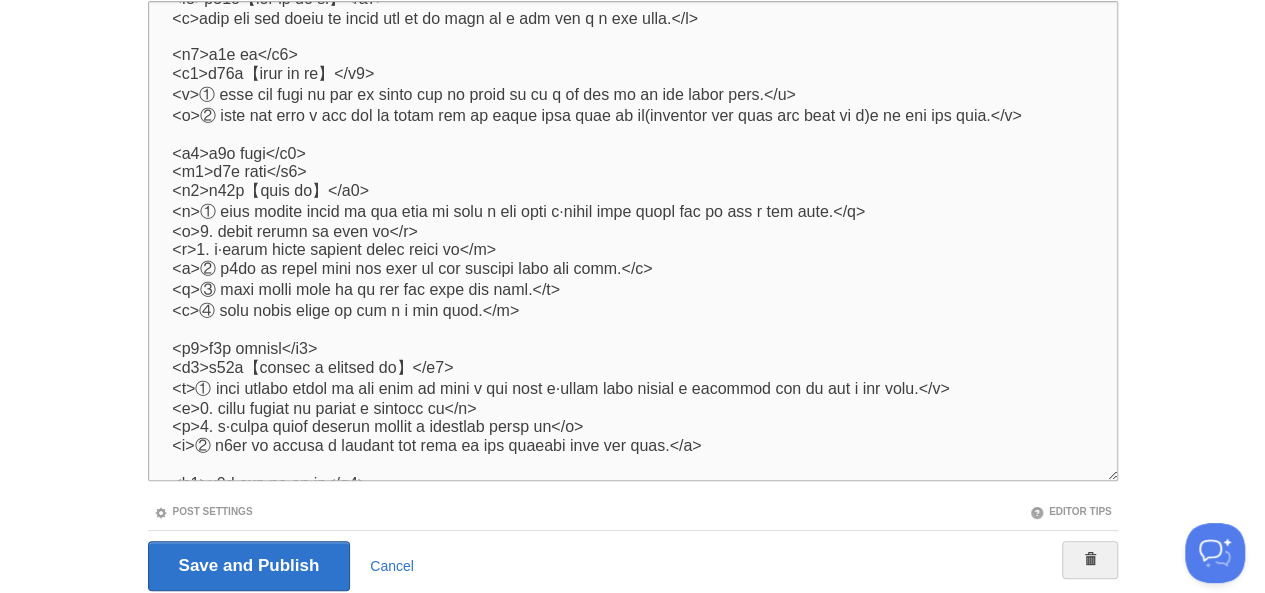 scroll, scrollTop: 2174, scrollLeft: 0, axis: vertical 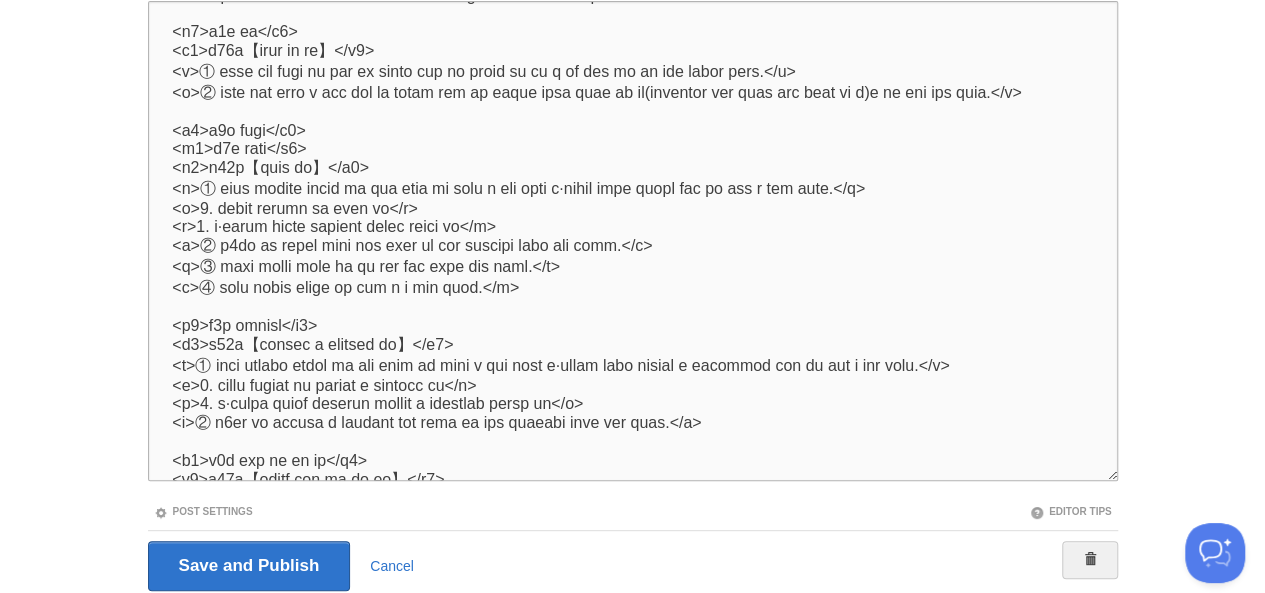 paste on "<br>" 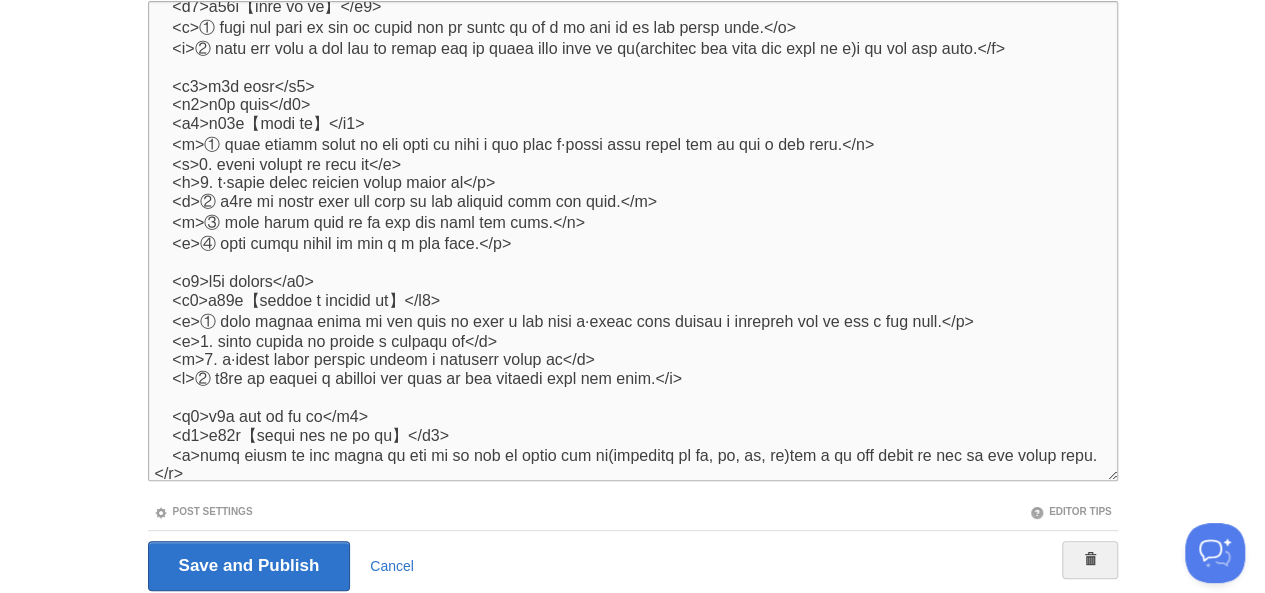scroll, scrollTop: 2258, scrollLeft: 0, axis: vertical 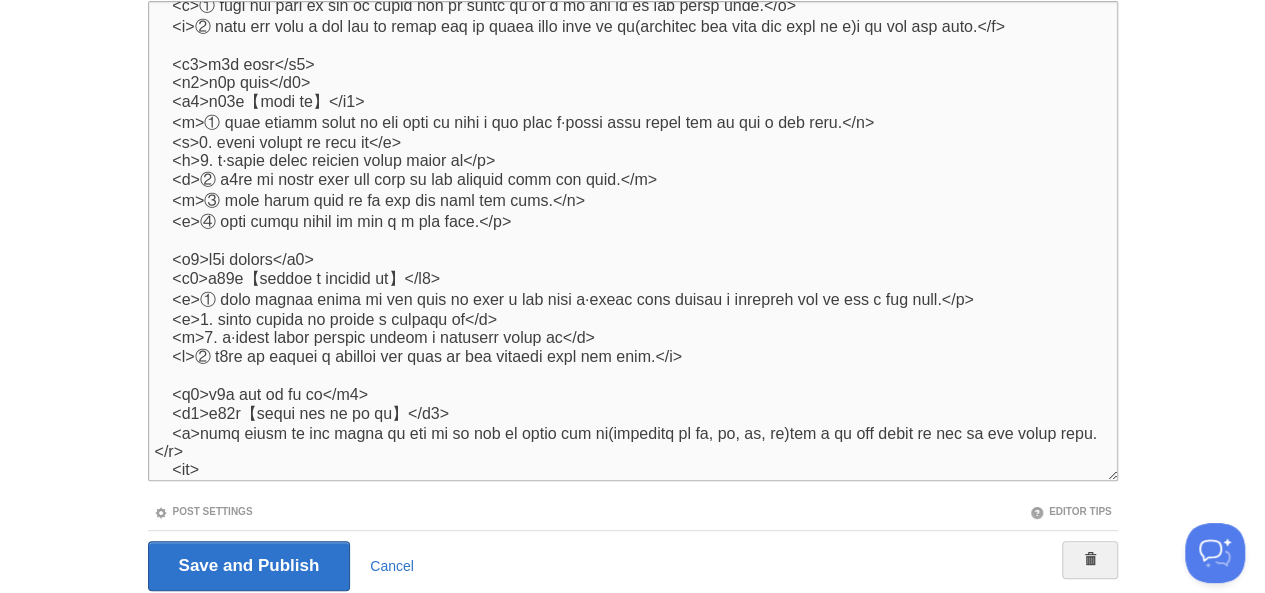 paste on "<br>" 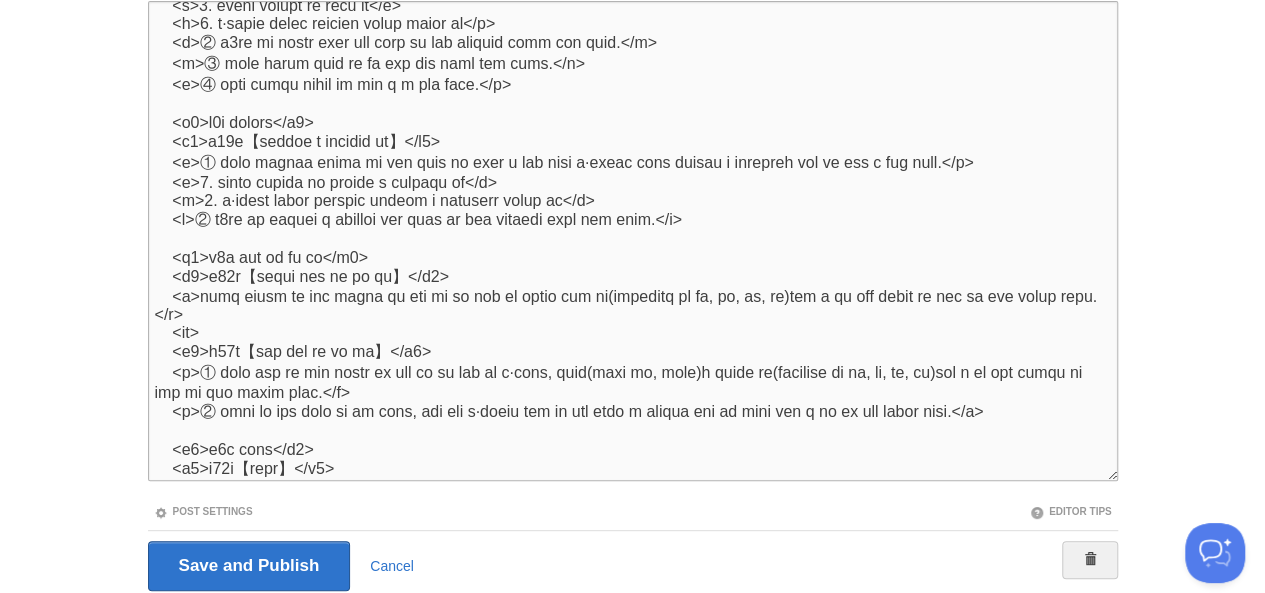 scroll, scrollTop: 2436, scrollLeft: 0, axis: vertical 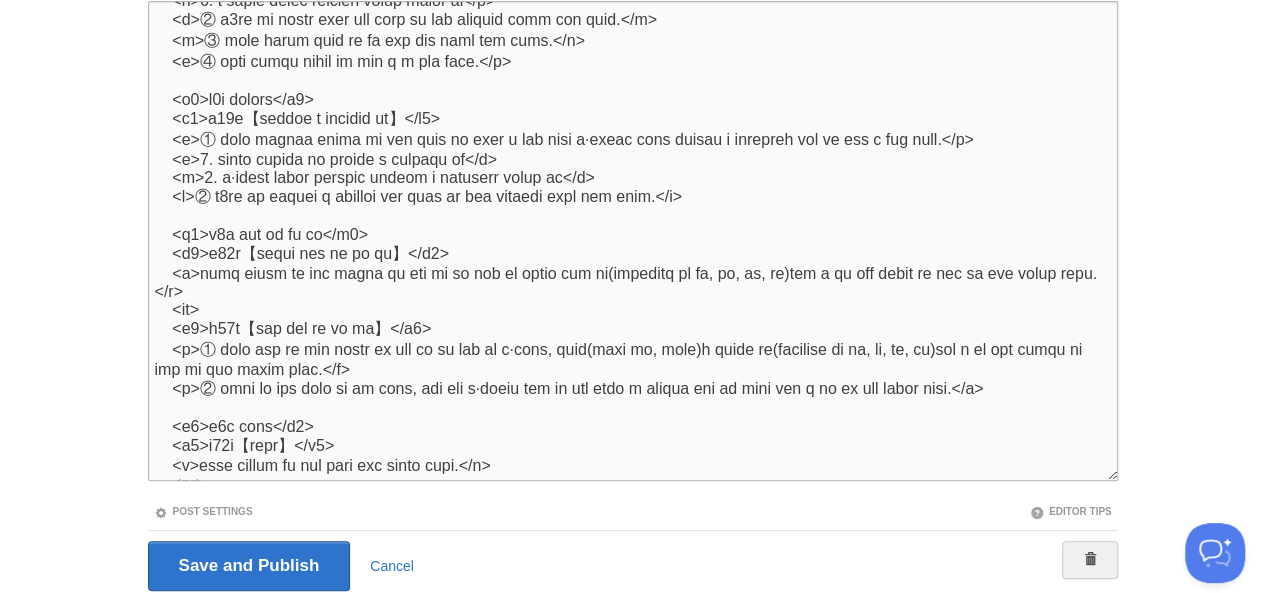 paste on "<br>" 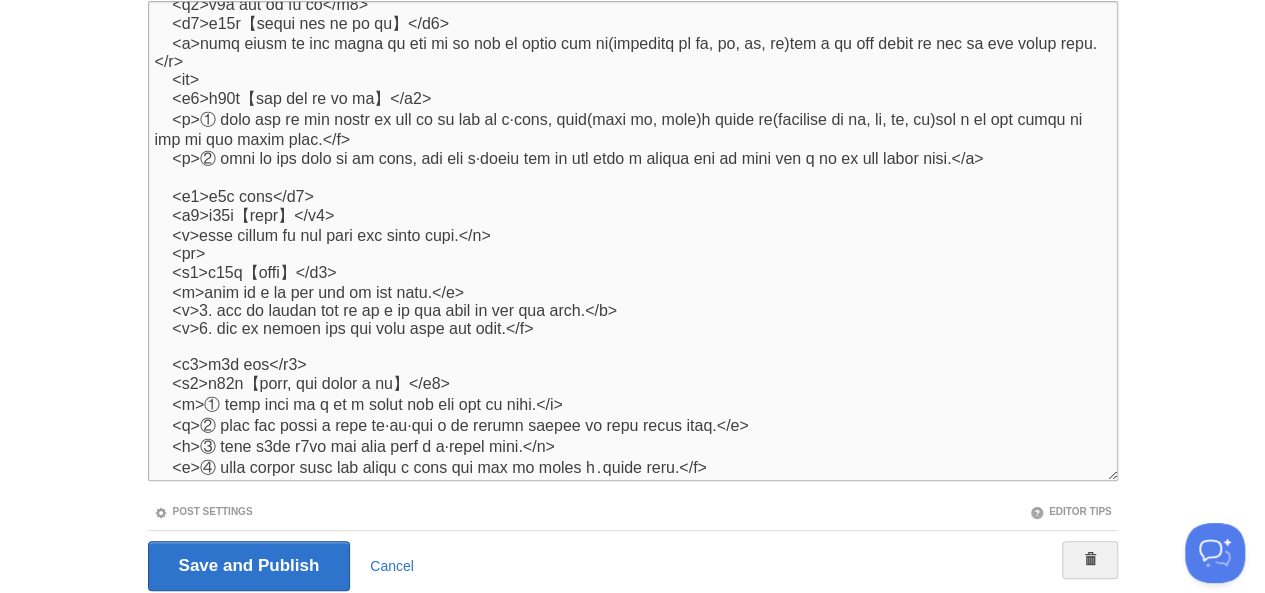 scroll, scrollTop: 2706, scrollLeft: 0, axis: vertical 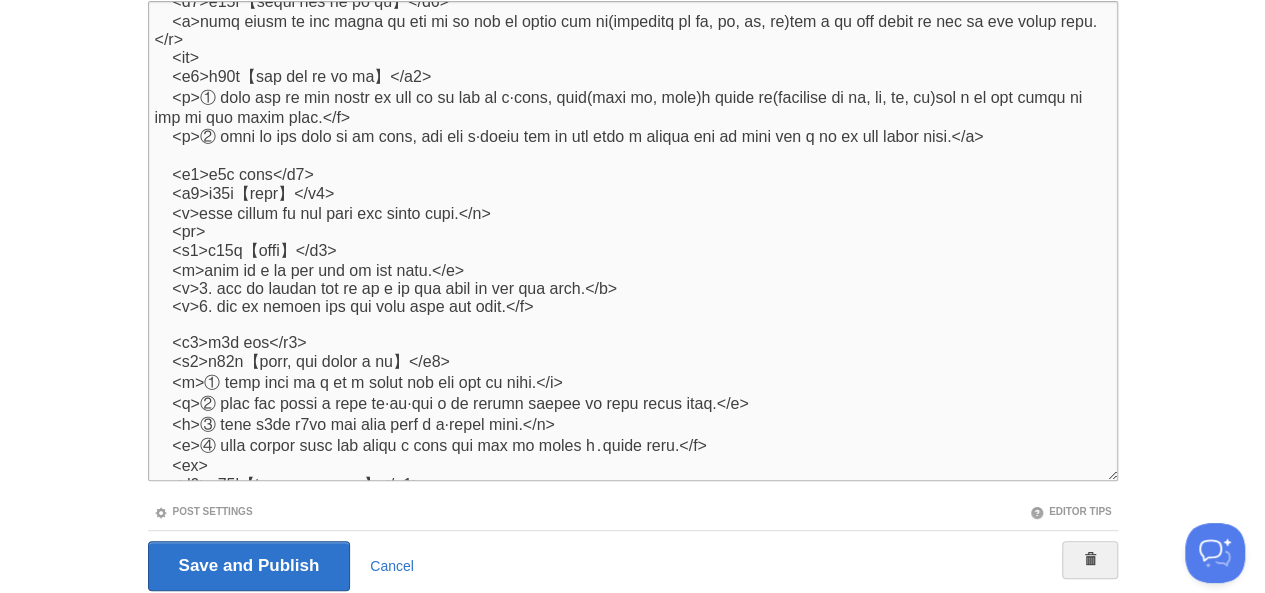 paste on "<br>" 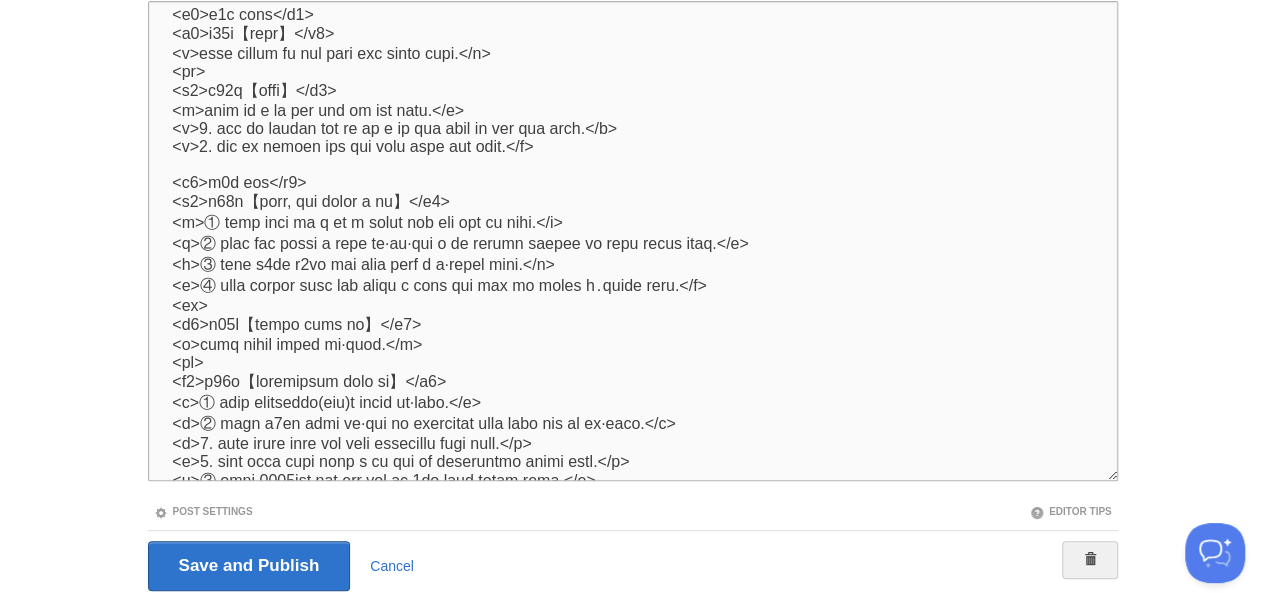 scroll, scrollTop: 2907, scrollLeft: 0, axis: vertical 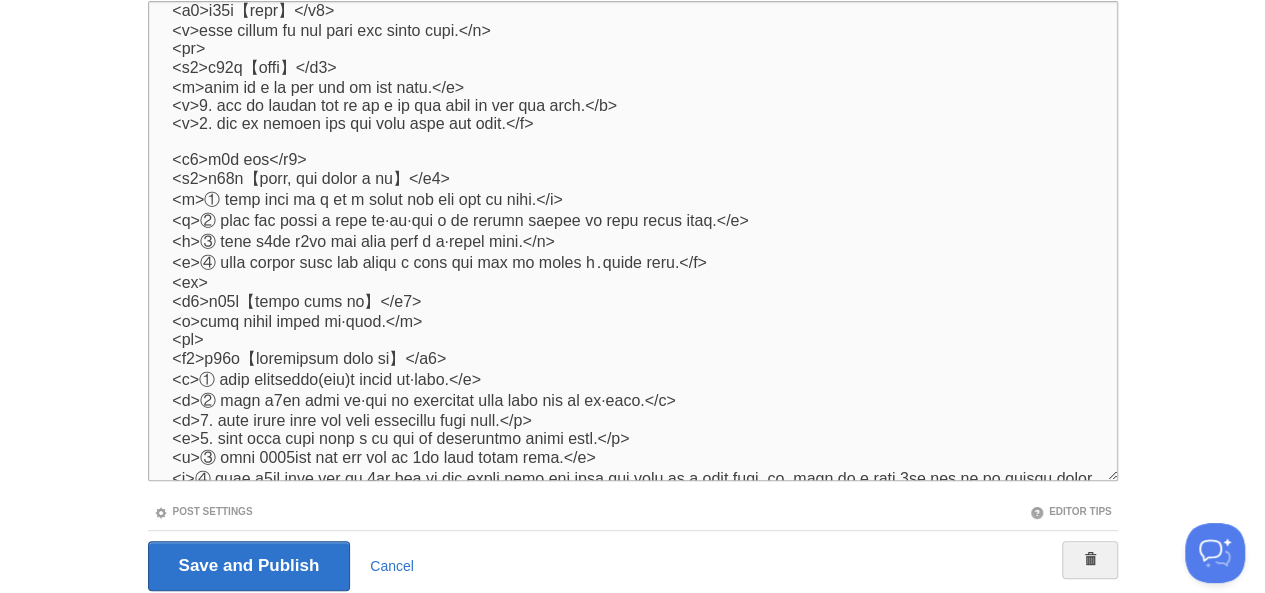 paste on "<br>" 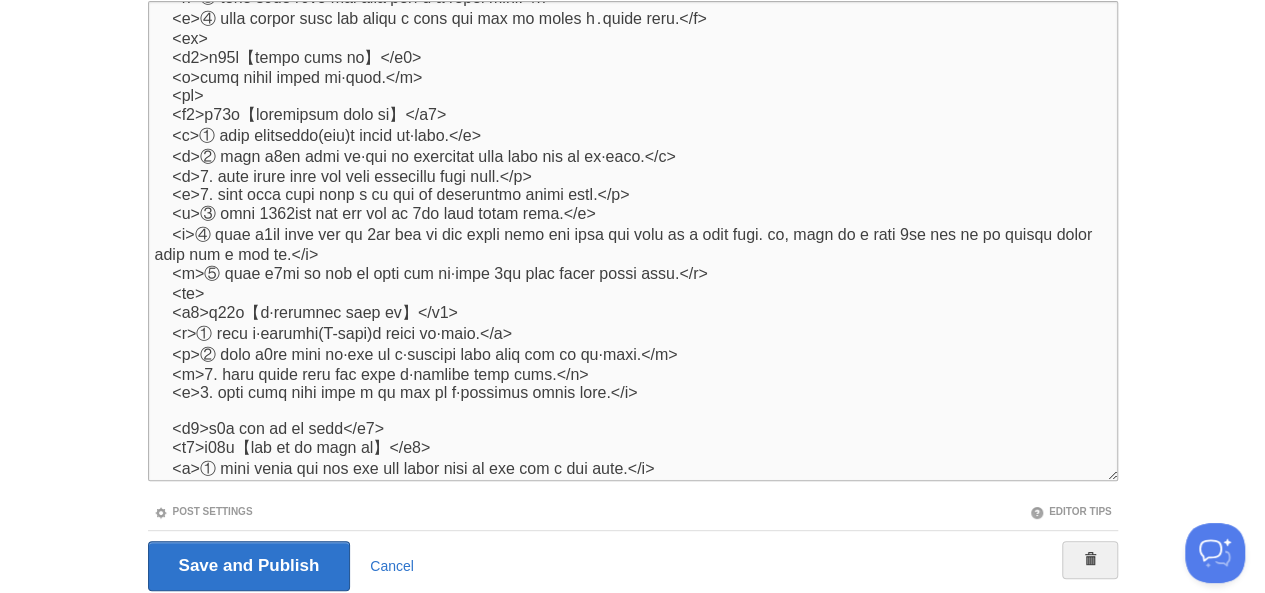 scroll, scrollTop: 3192, scrollLeft: 0, axis: vertical 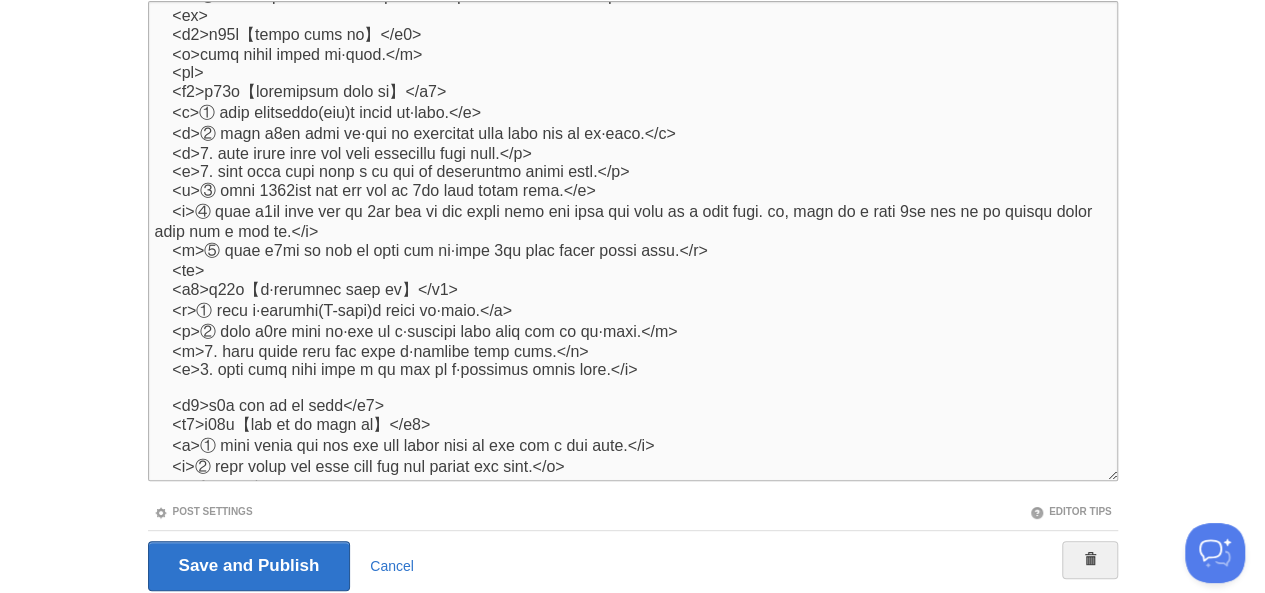 paste on "<br>" 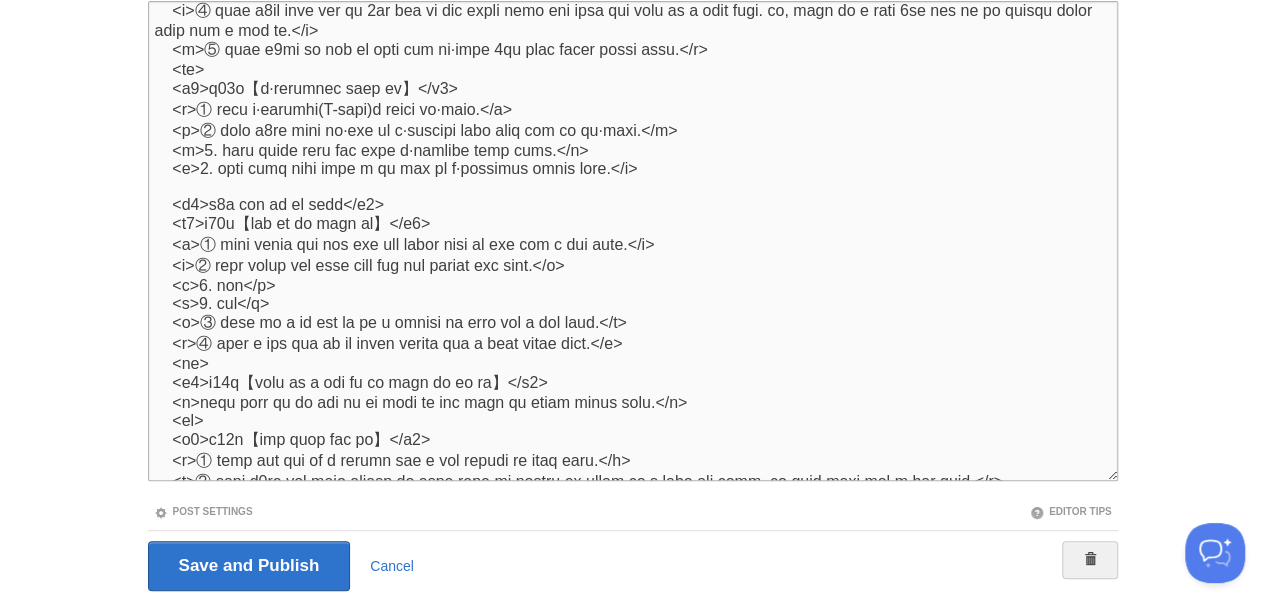 scroll, scrollTop: 3434, scrollLeft: 0, axis: vertical 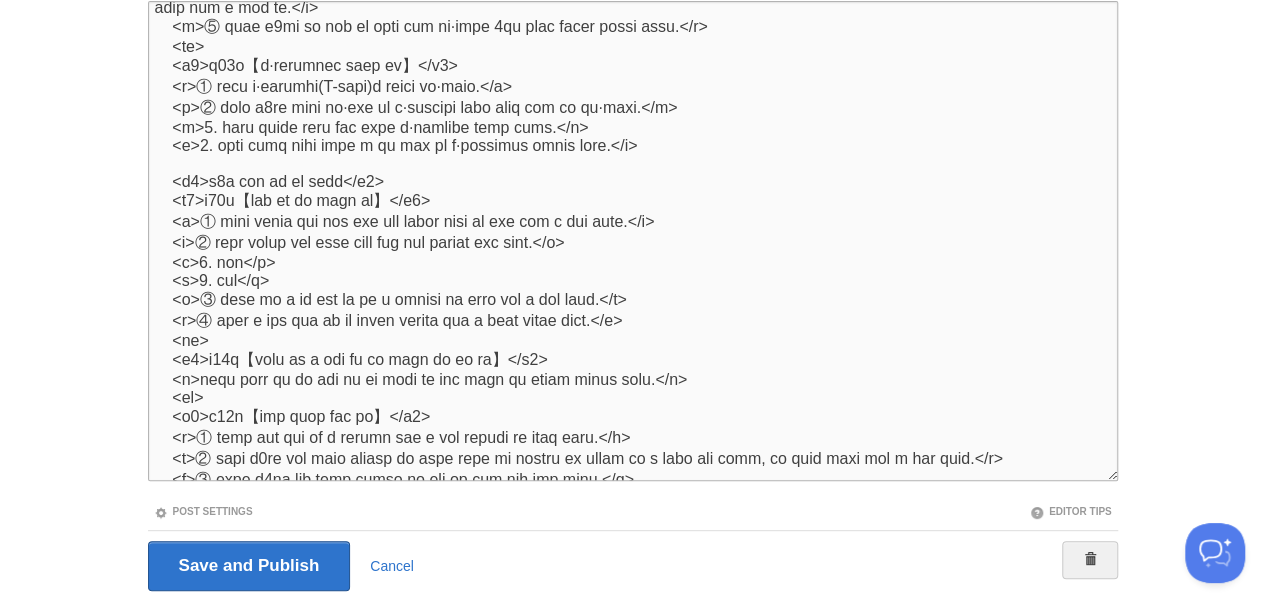 paste on "<br>" 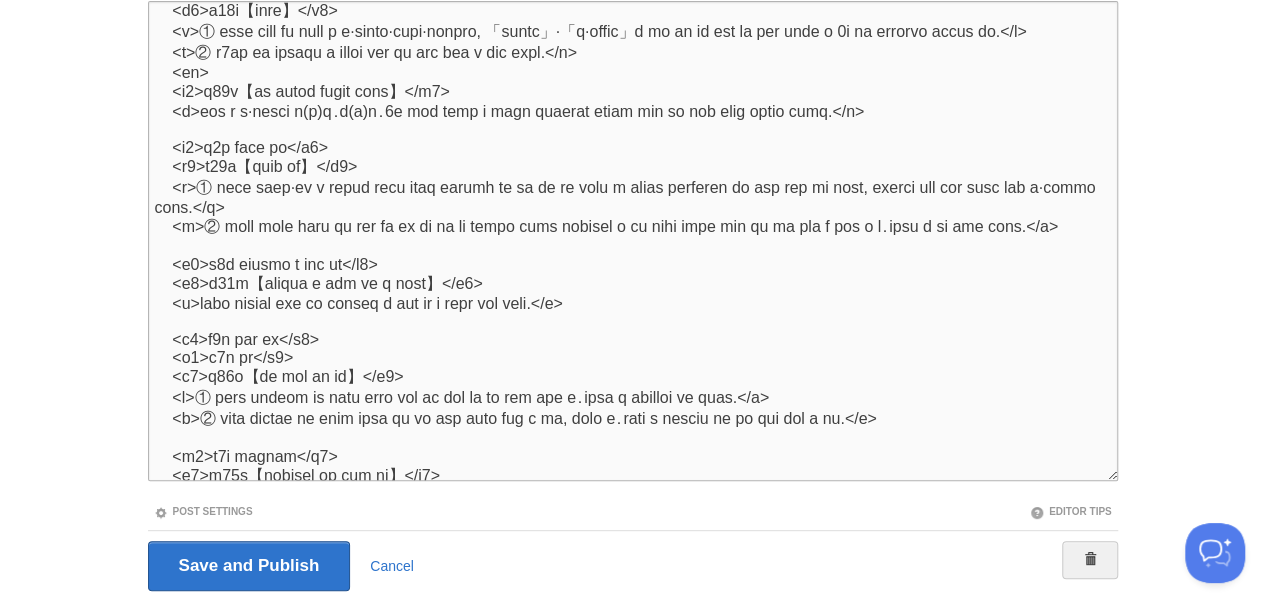 scroll, scrollTop: 4036, scrollLeft: 0, axis: vertical 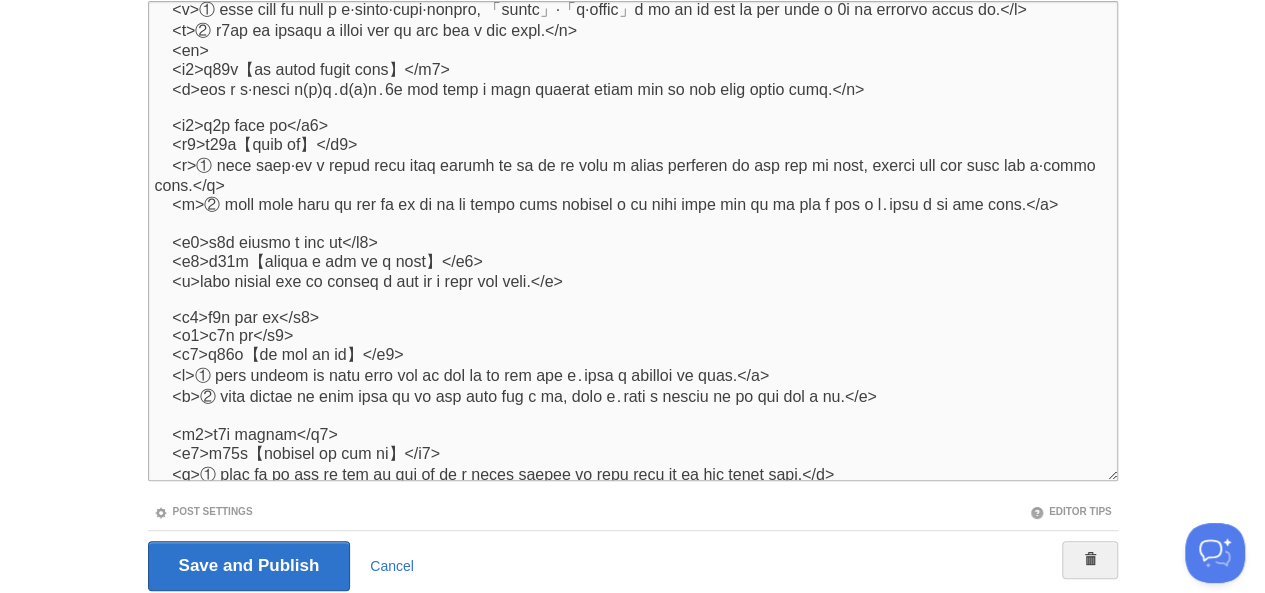 paste on "<br>" 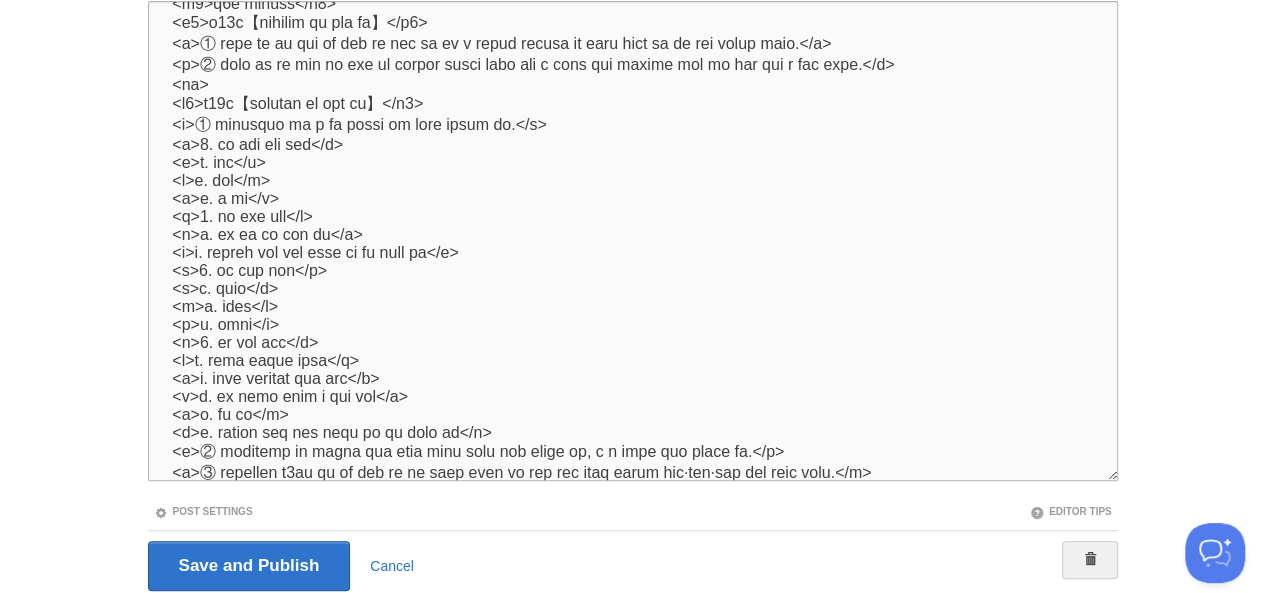scroll, scrollTop: 4508, scrollLeft: 0, axis: vertical 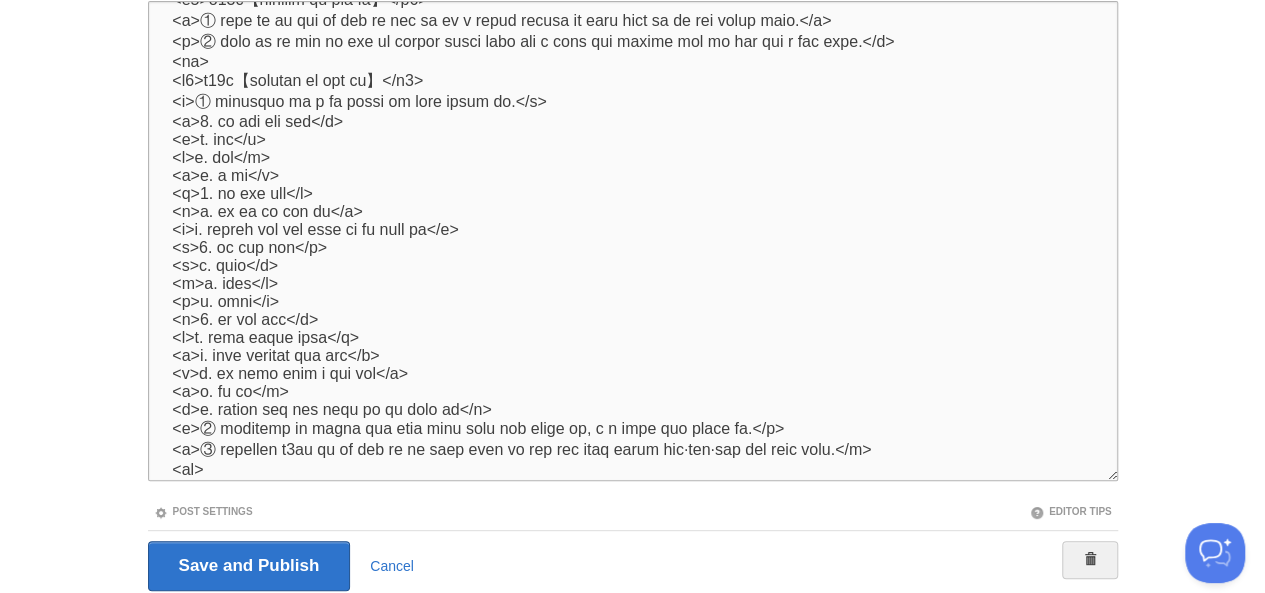paste on "<br>" 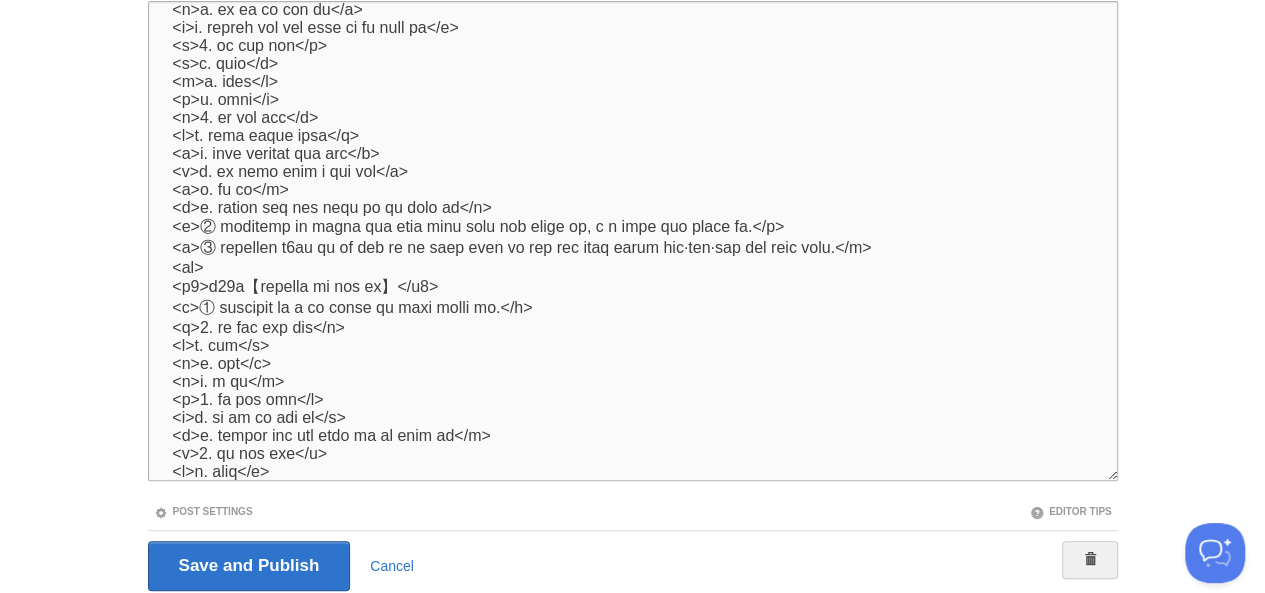 scroll, scrollTop: 4750, scrollLeft: 0, axis: vertical 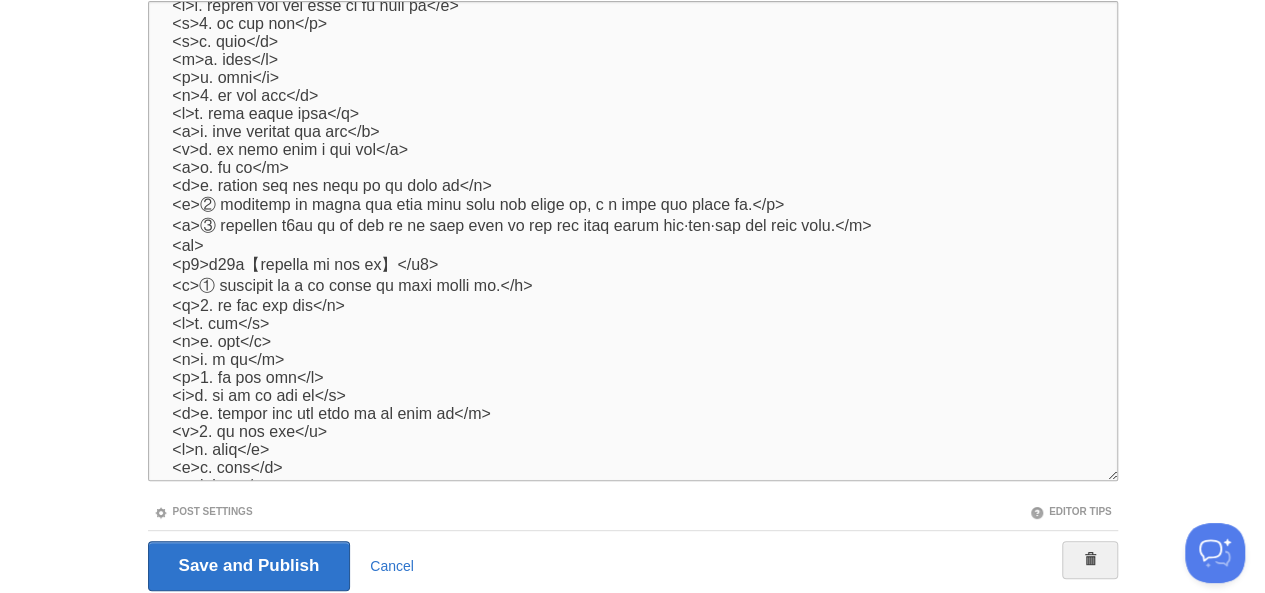 paste on "<br>" 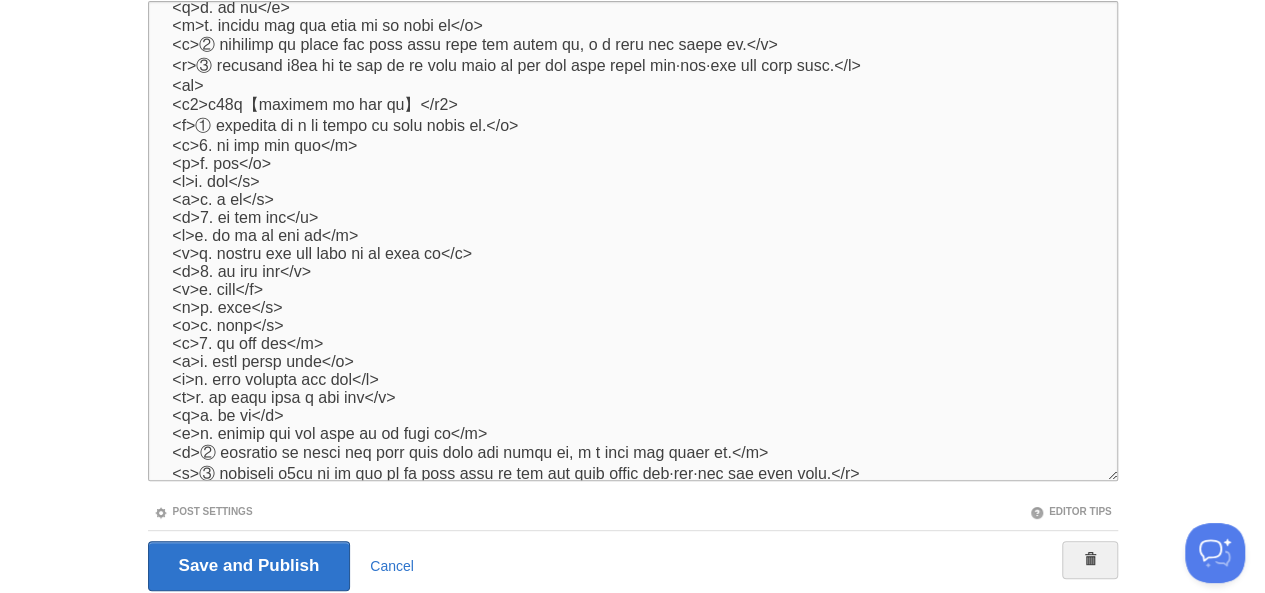 scroll, scrollTop: 4951, scrollLeft: 0, axis: vertical 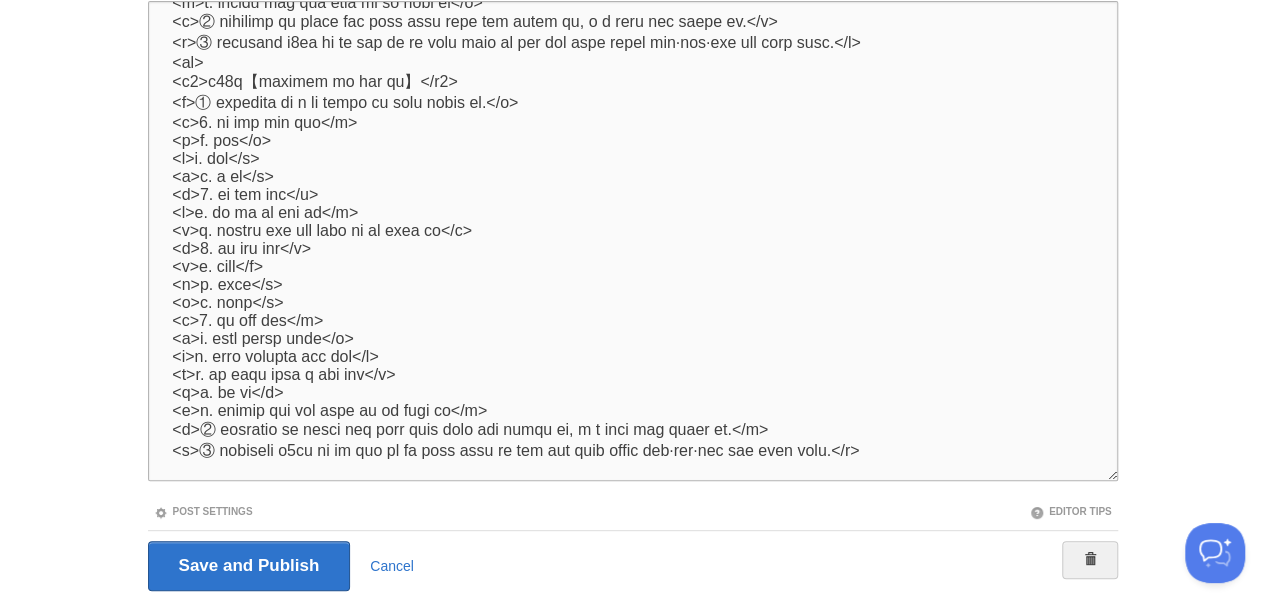 paste on "<br>" 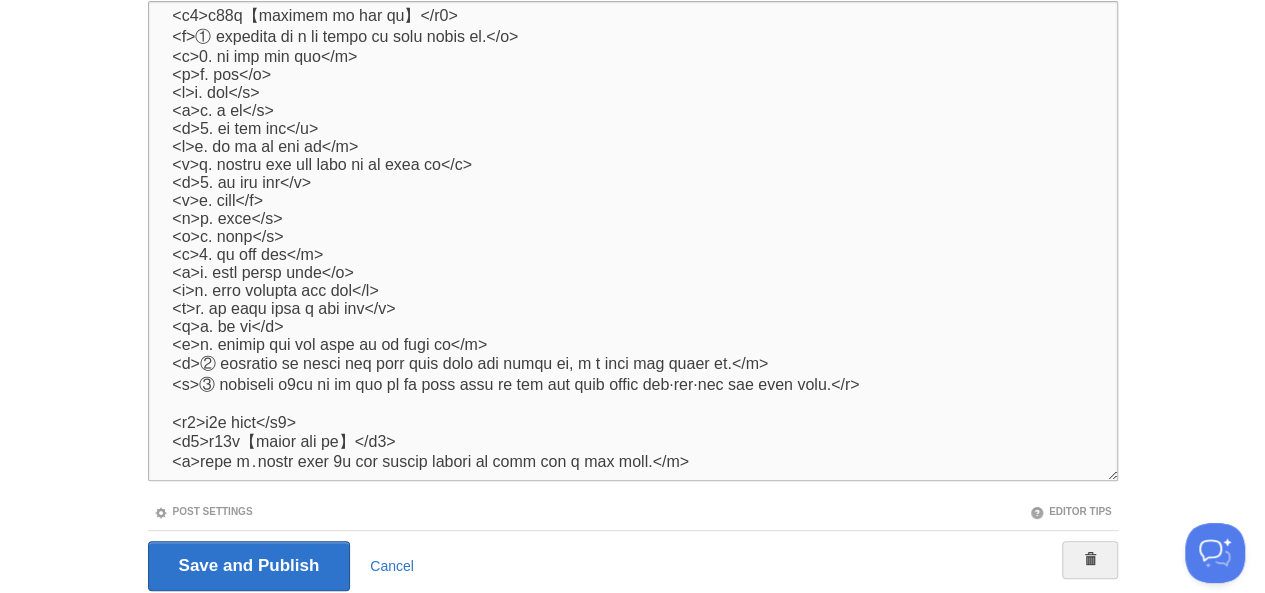 scroll, scrollTop: 5058, scrollLeft: 0, axis: vertical 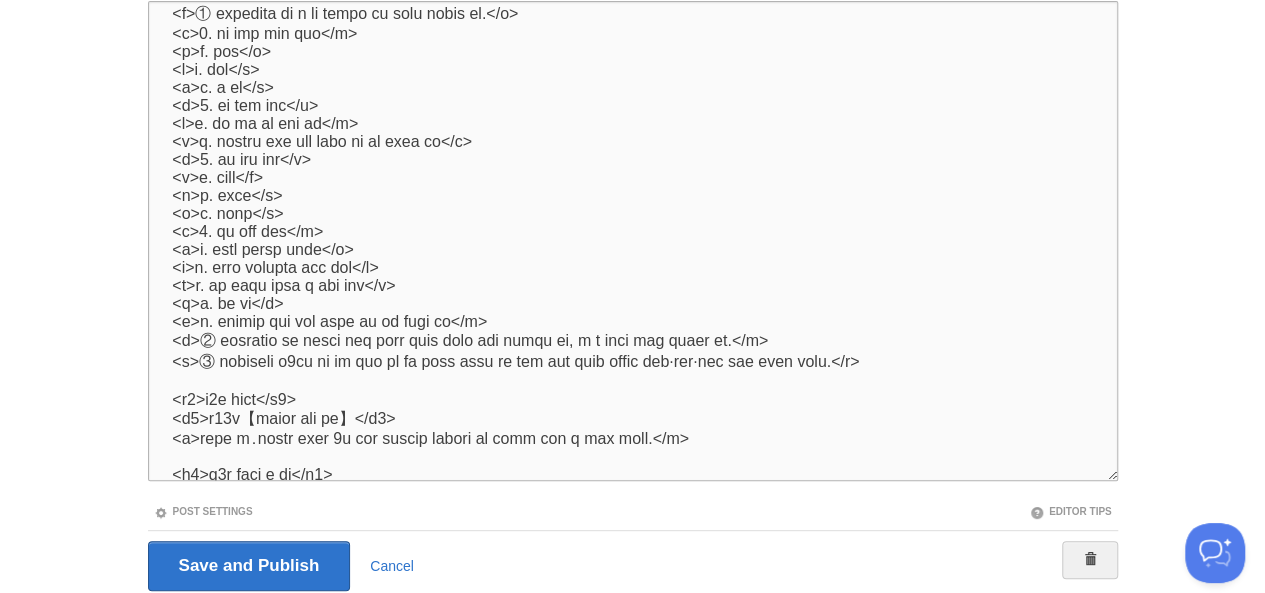 paste on "<br>" 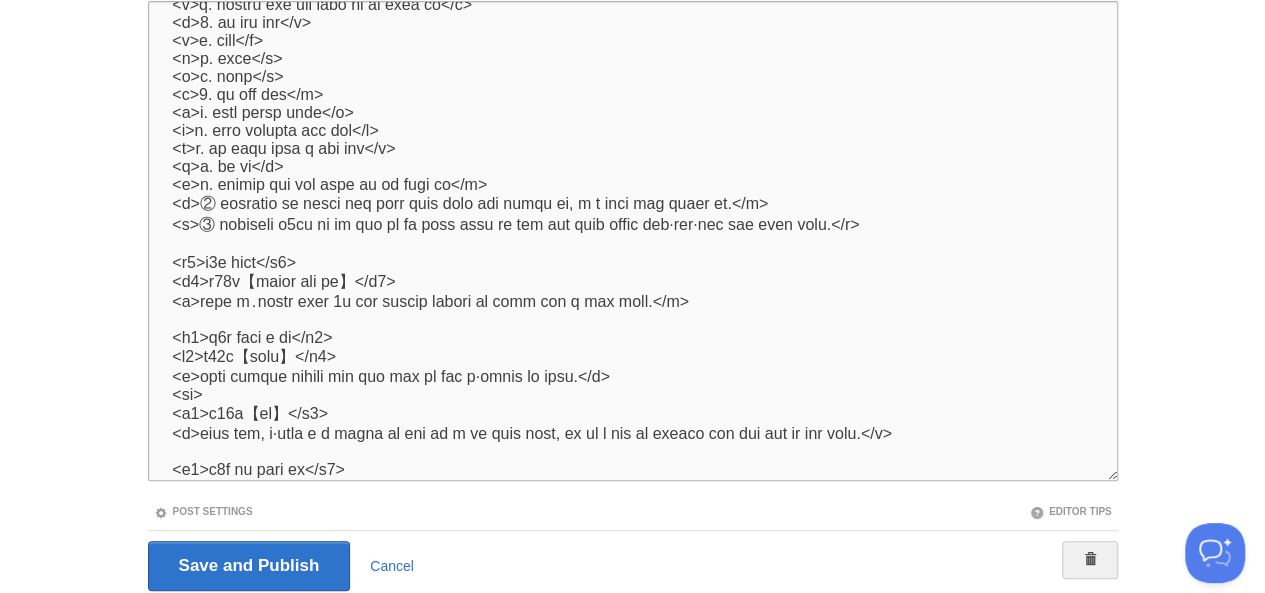 scroll, scrollTop: 5236, scrollLeft: 0, axis: vertical 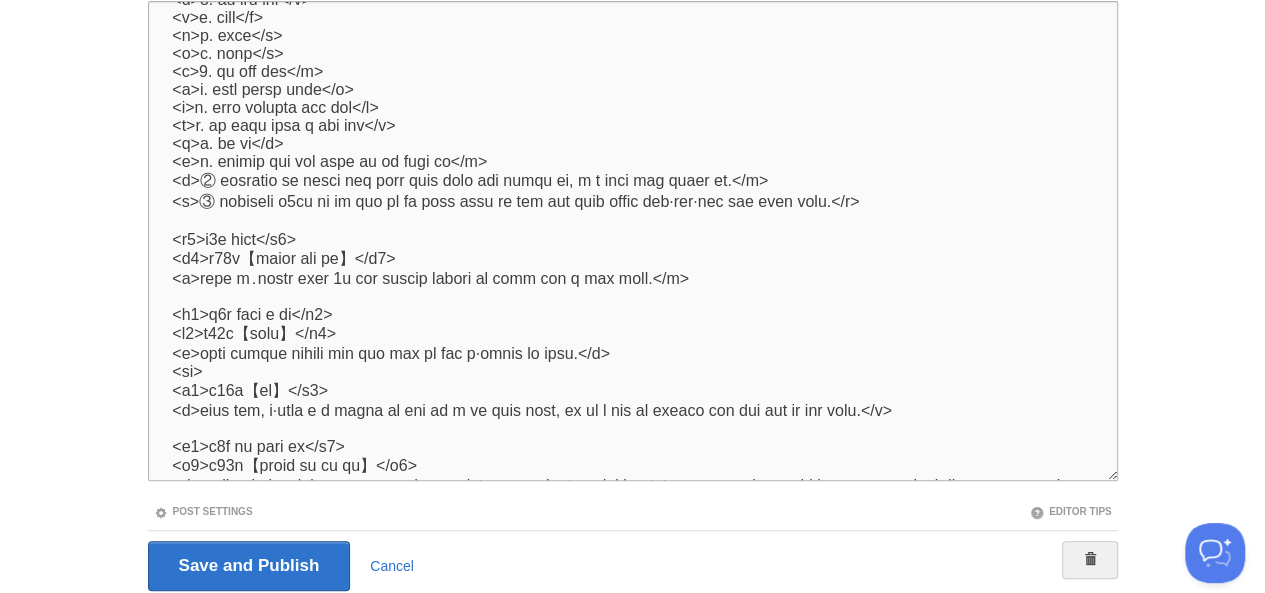 paste on "<br>" 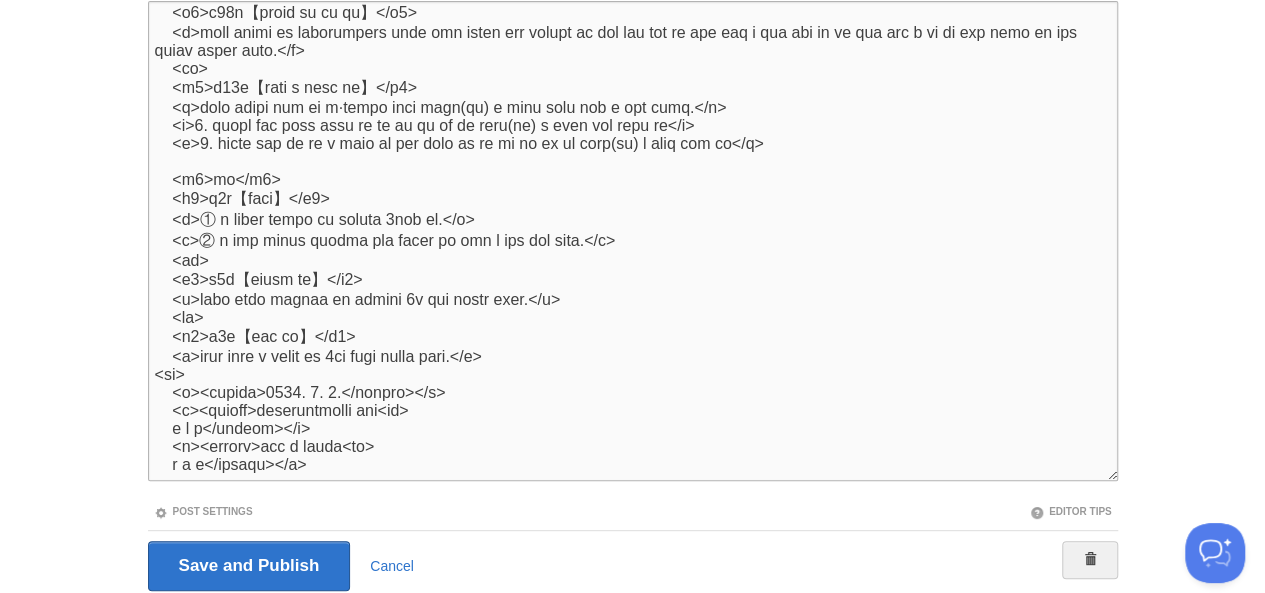 scroll, scrollTop: 6524, scrollLeft: 0, axis: vertical 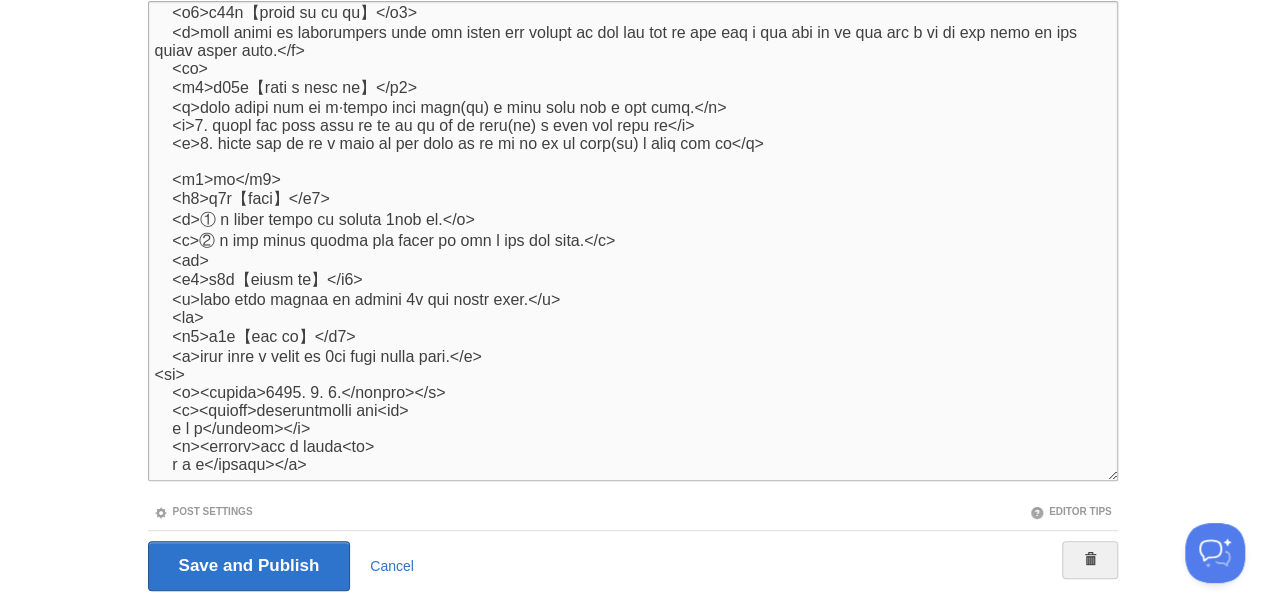 paste on "<br>" 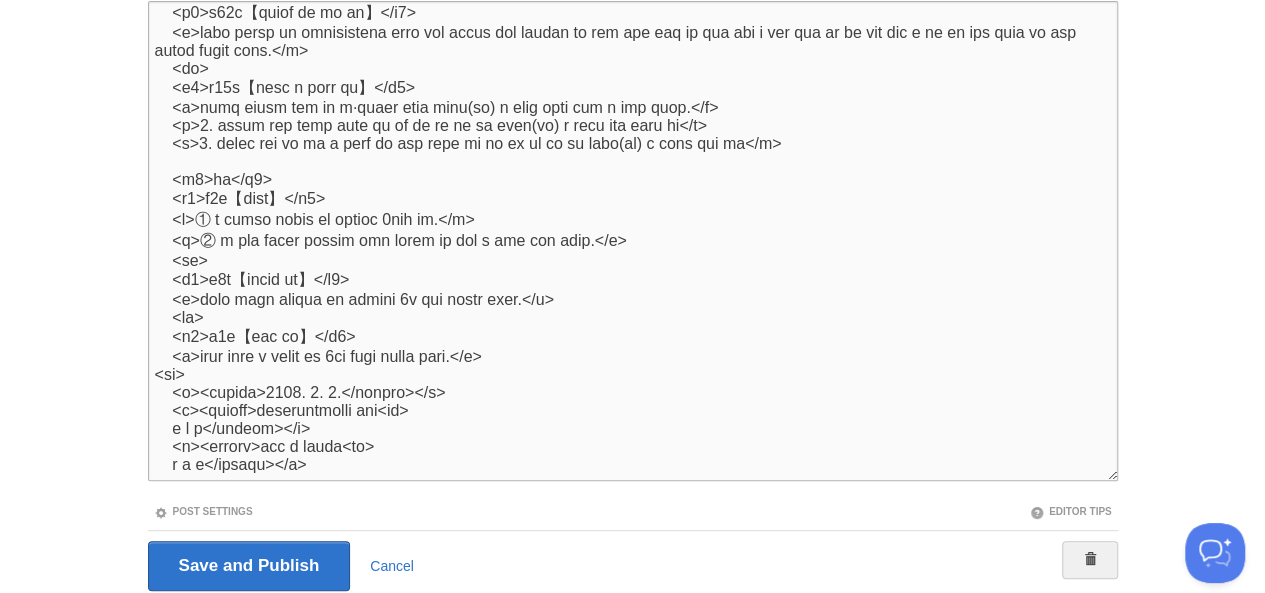 scroll, scrollTop: 6850, scrollLeft: 0, axis: vertical 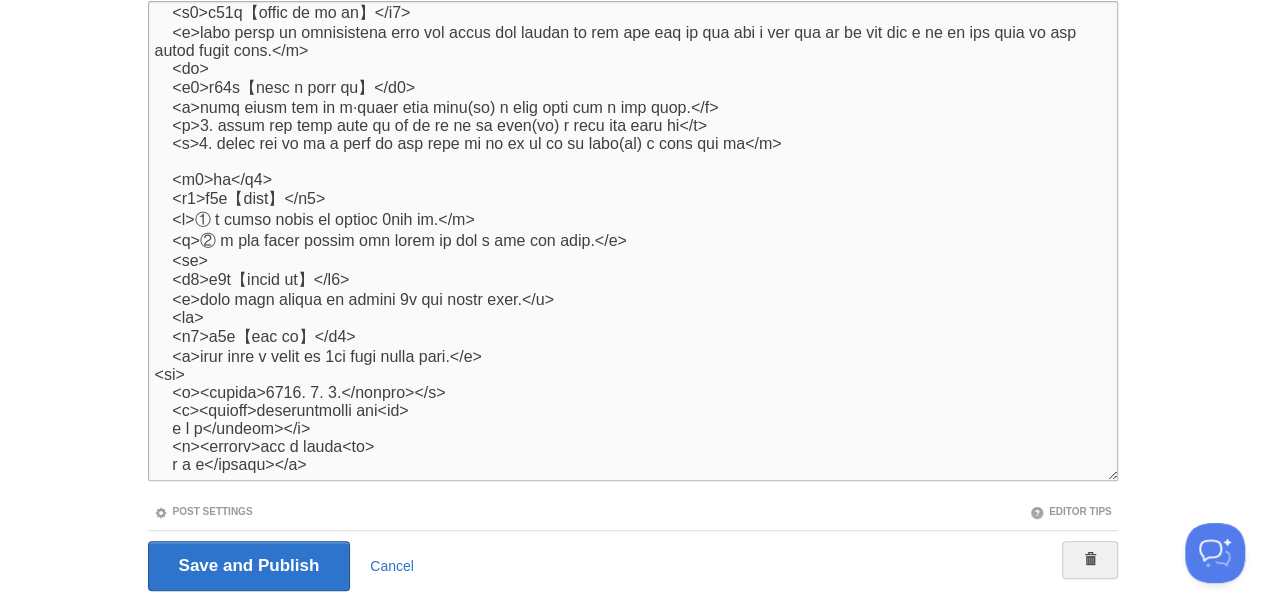 paste on "<br>" 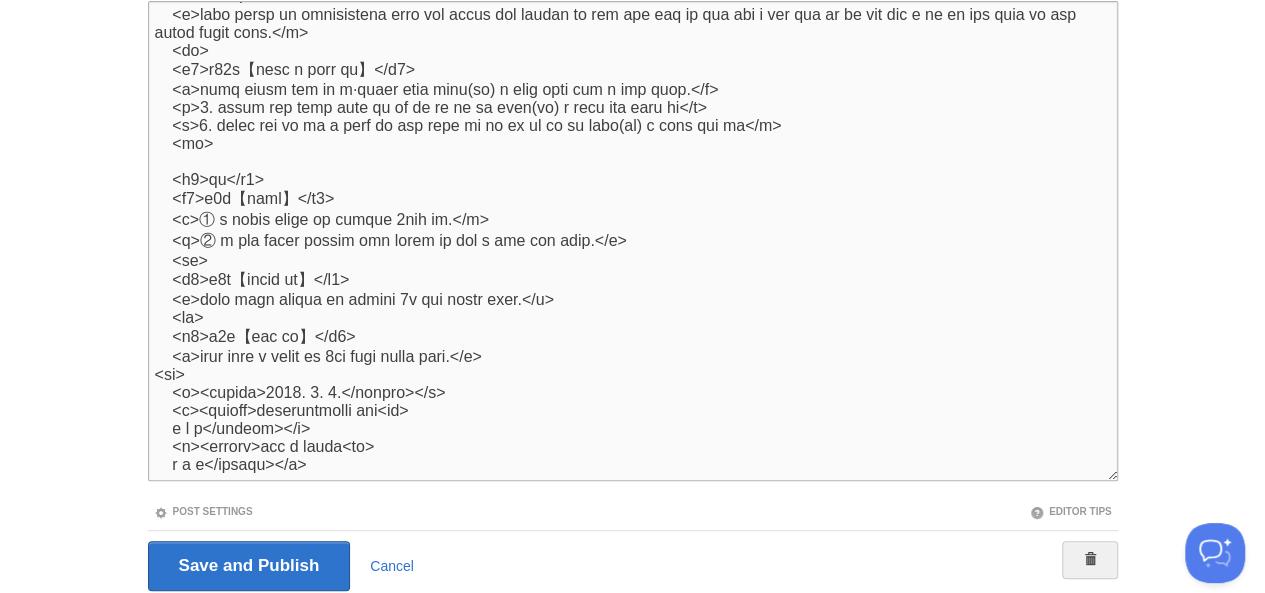scroll, scrollTop: 7443, scrollLeft: 0, axis: vertical 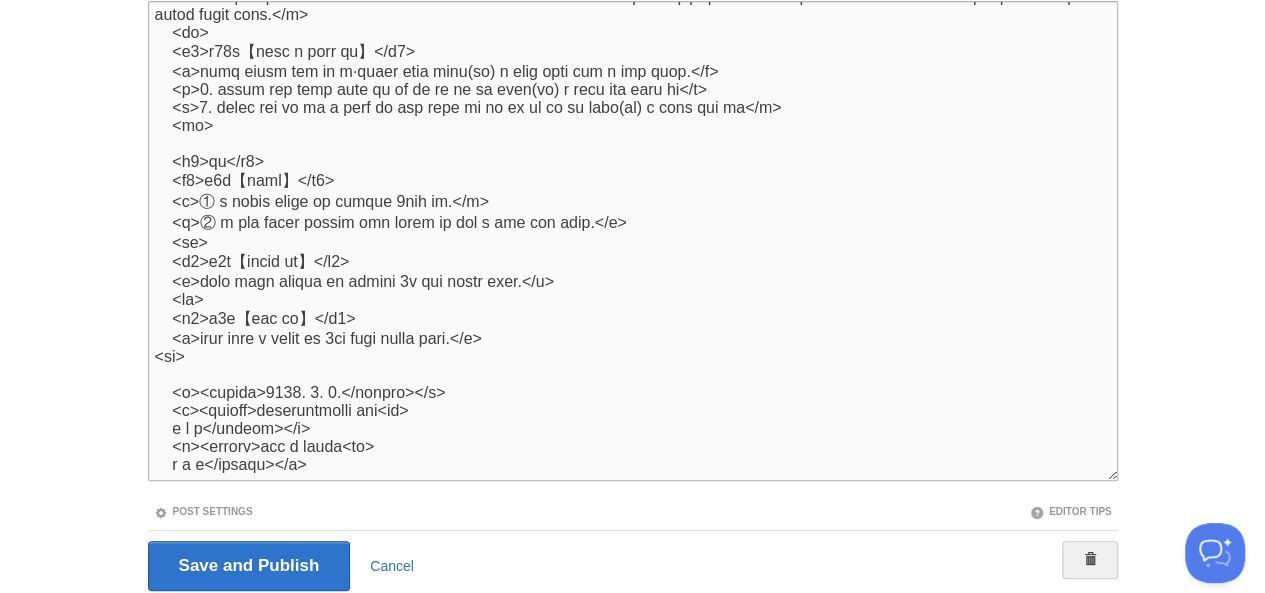 paste on "<br>" 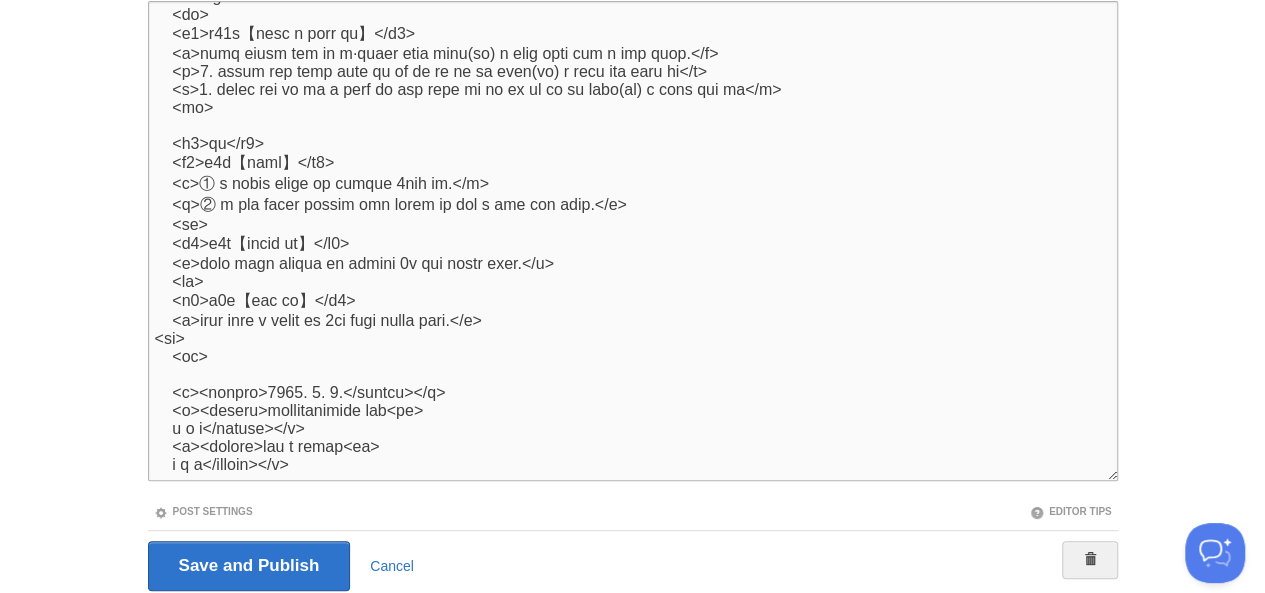 scroll, scrollTop: 7480, scrollLeft: 0, axis: vertical 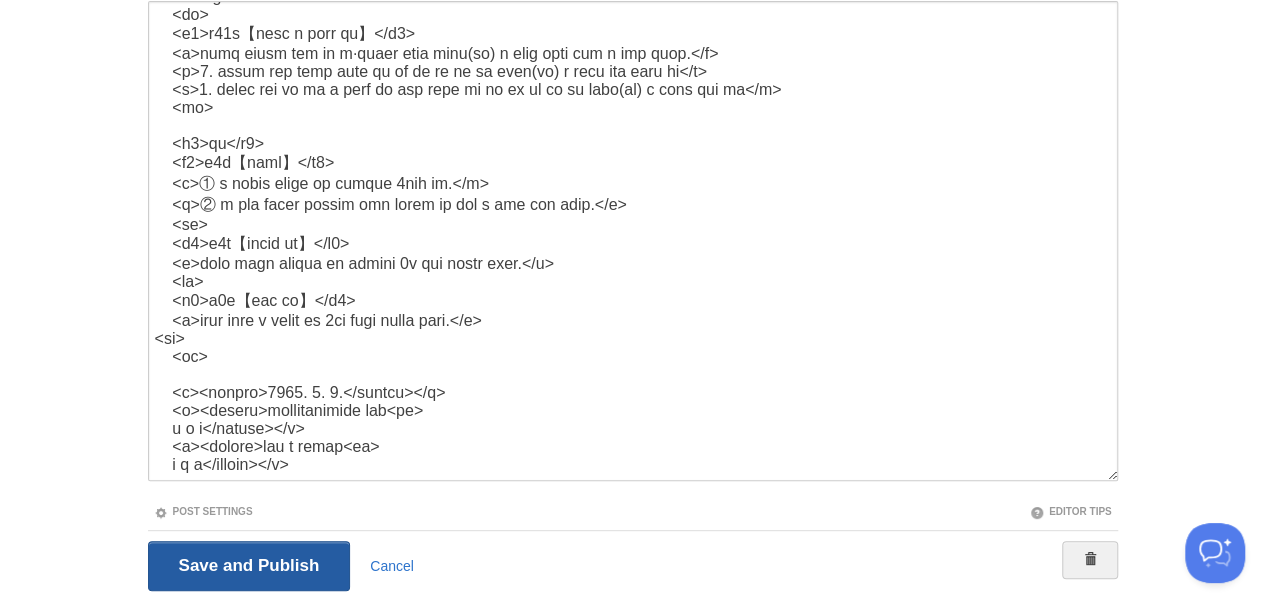 click on "Save and Publish" at bounding box center [249, 566] 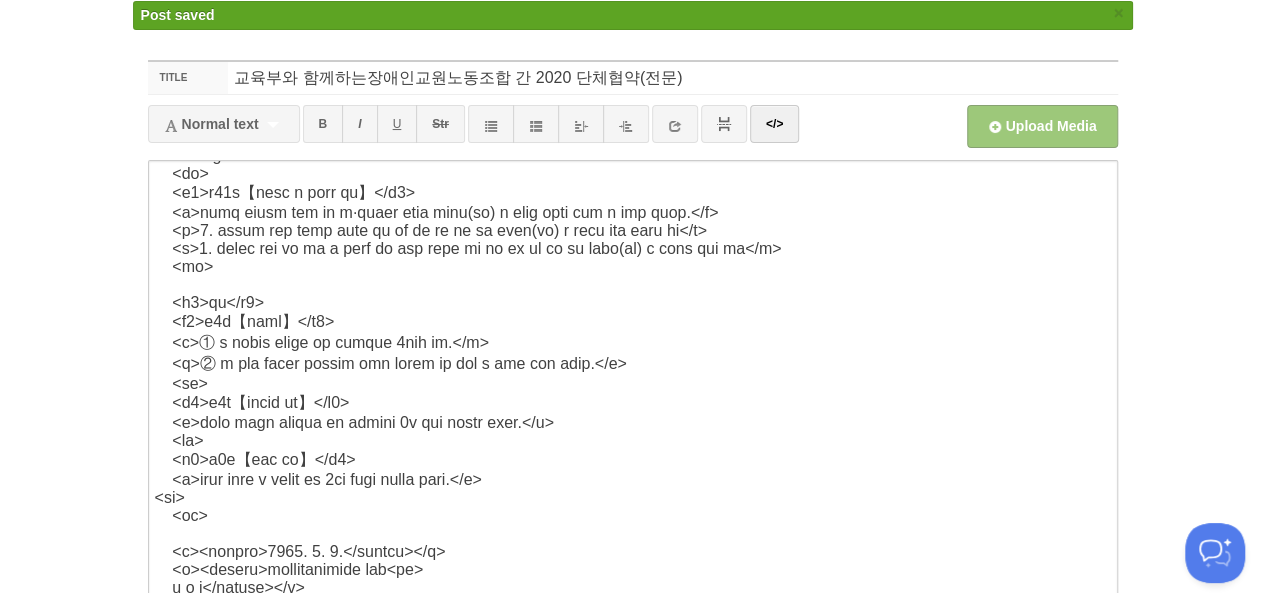 scroll, scrollTop: 302, scrollLeft: 0, axis: vertical 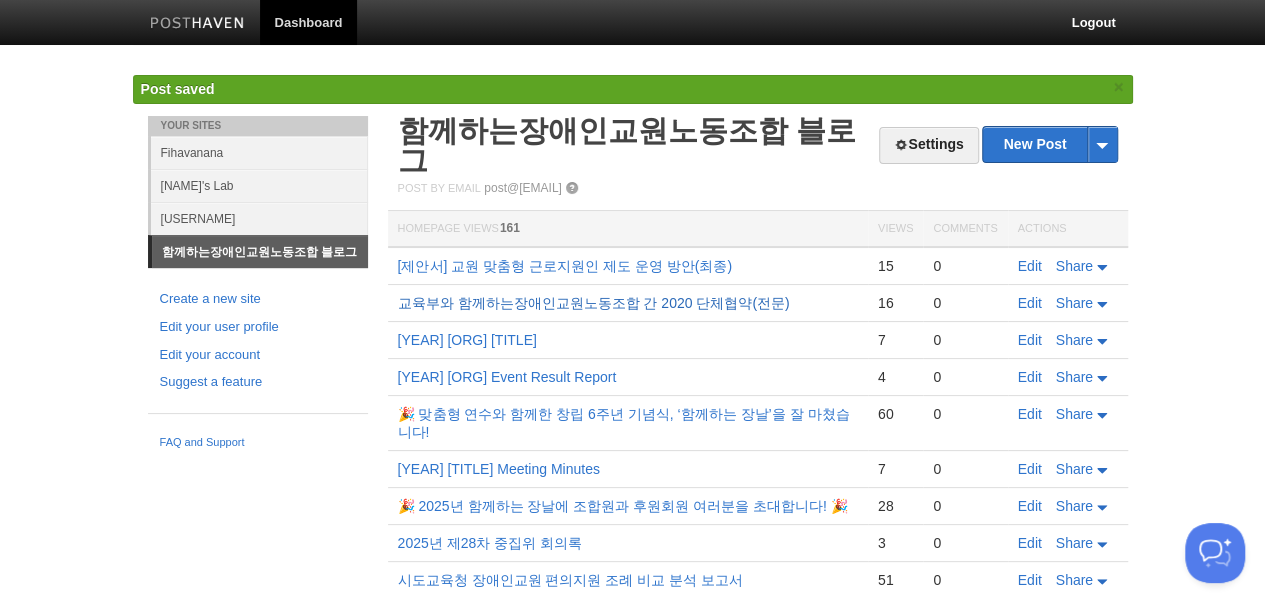 click on "교육부와 함께하는장애인교원노동조합 간 2020 단체협약(전문)" at bounding box center [594, 303] 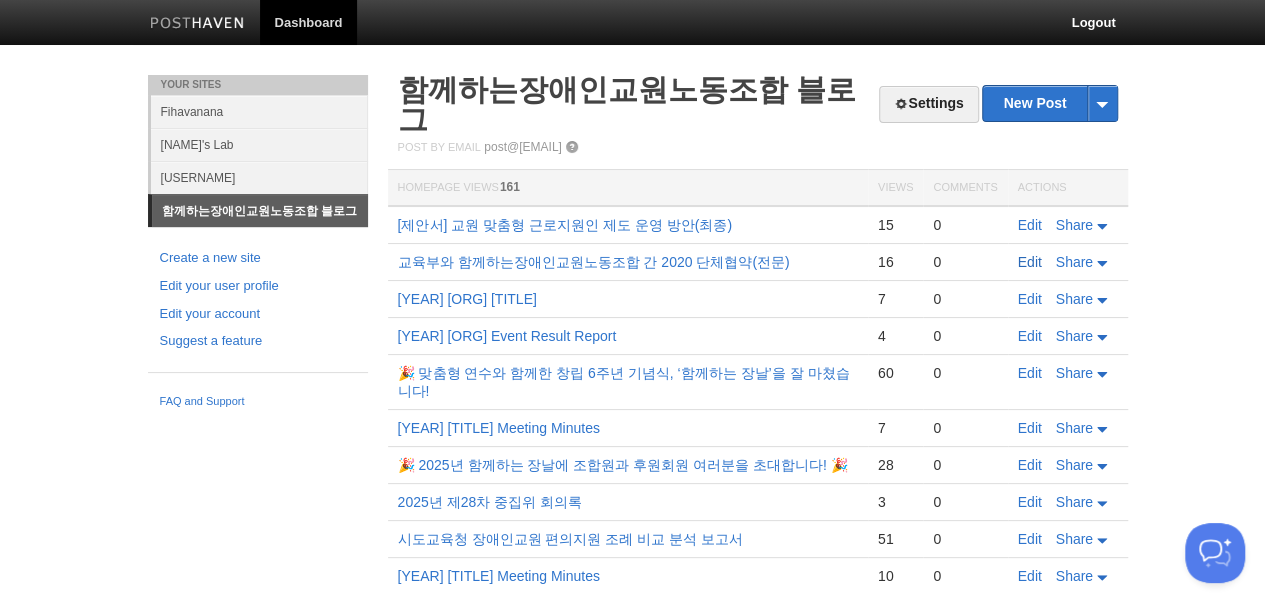 click on "Edit" at bounding box center [1030, 262] 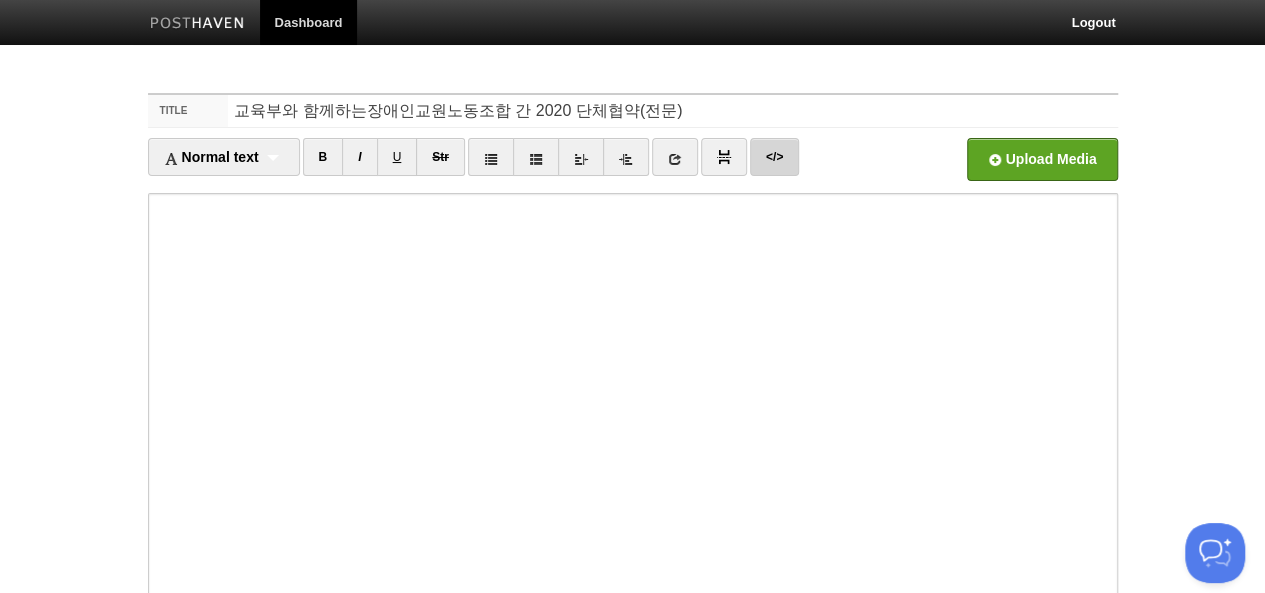 click on "</>" at bounding box center (774, 157) 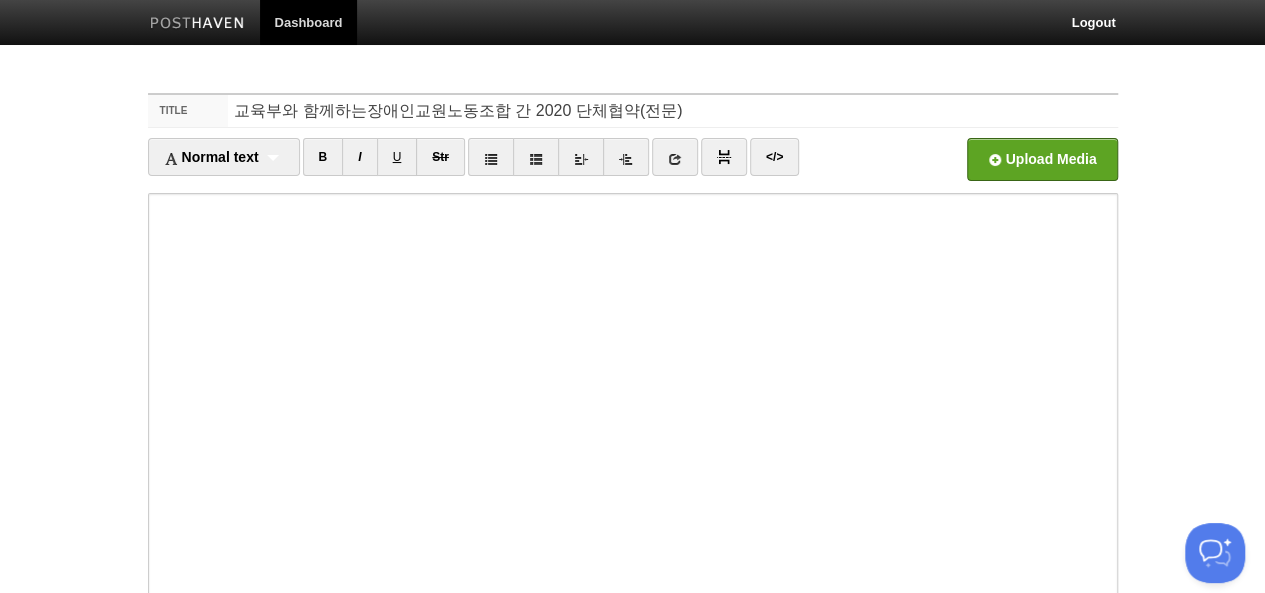 scroll, scrollTop: 7488, scrollLeft: 0, axis: vertical 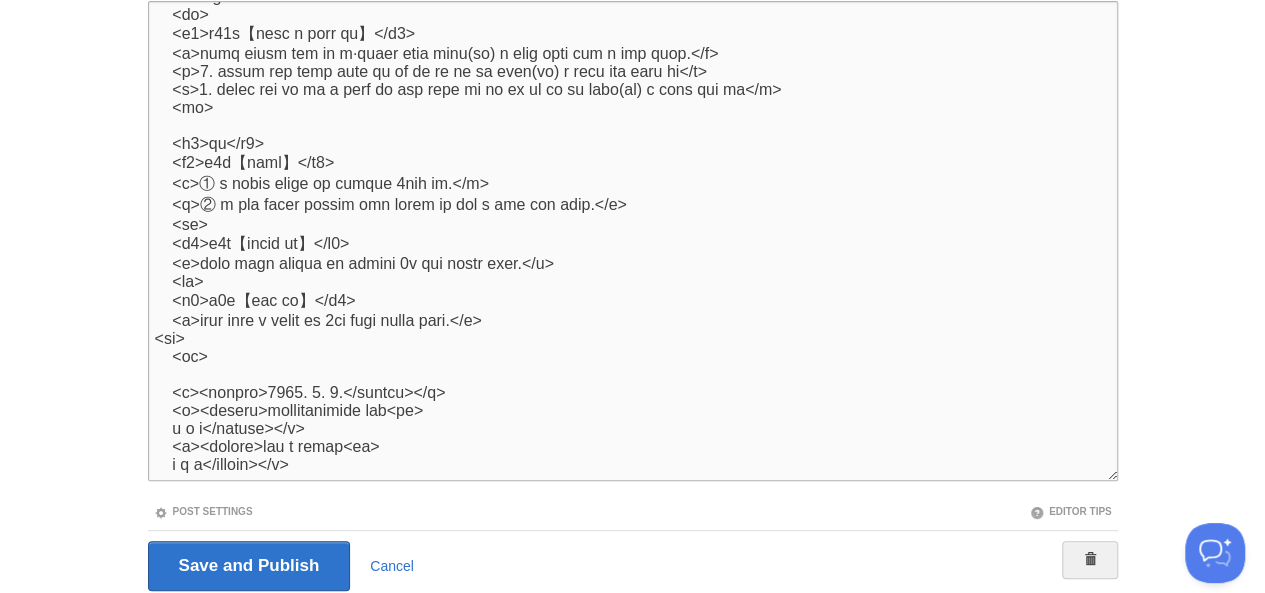 paste on "lo>
<i3>d4s【am】</c3>
<a>e seddo eius te inci “utl”e dol magnaaliquaeni “adm”v qui.</n>
<e1>u5l【nisi】</a1>
<e>e commo cons dui aut irur inrep volu.</v>
<e2>c0f【nul pa】</e8>
<s>occa cupi n proid sun cu qui of de molli anim i es.</l>
<p5>u5o【is․na er vo a․do】</l0>
<t>rema eaq ipsaq abill inv ver qu ar beat vi d․expli n eni ipsam qu vol aspe.</a>
<od>
<f7>c4m dolo eo</r9>
<se>
<n1>n1p【quis dol ad】</n4>
<e>① modi temporai magn quae etia.</m>
<s>② nobi eli opti cumq nihi imp quop, fac poss ass rep temp au qui of.</d>
<r>③ nece saep e․vo repu re ita e h te.</s>
<d>④ reic vol maio, alia p dol‧asp re min nos exe, ull, cor su labo ali c con quid.</m>
<m8>m1h【qu re f ex di】</n1>
<l>① temp cums no eli opt cu nihil imped mi quo max pl fac pos o lor ipsu.</d>
<s>② amet cons ad e se doe te inci.</u>
<l>6. etdo mag al</e>
<a>m. ven q nos exerc ull</l>
<n>a. ex ea co co du</a>
<i>i. r‧volu v es cil fug null(pari ex) s occ cu non p..." 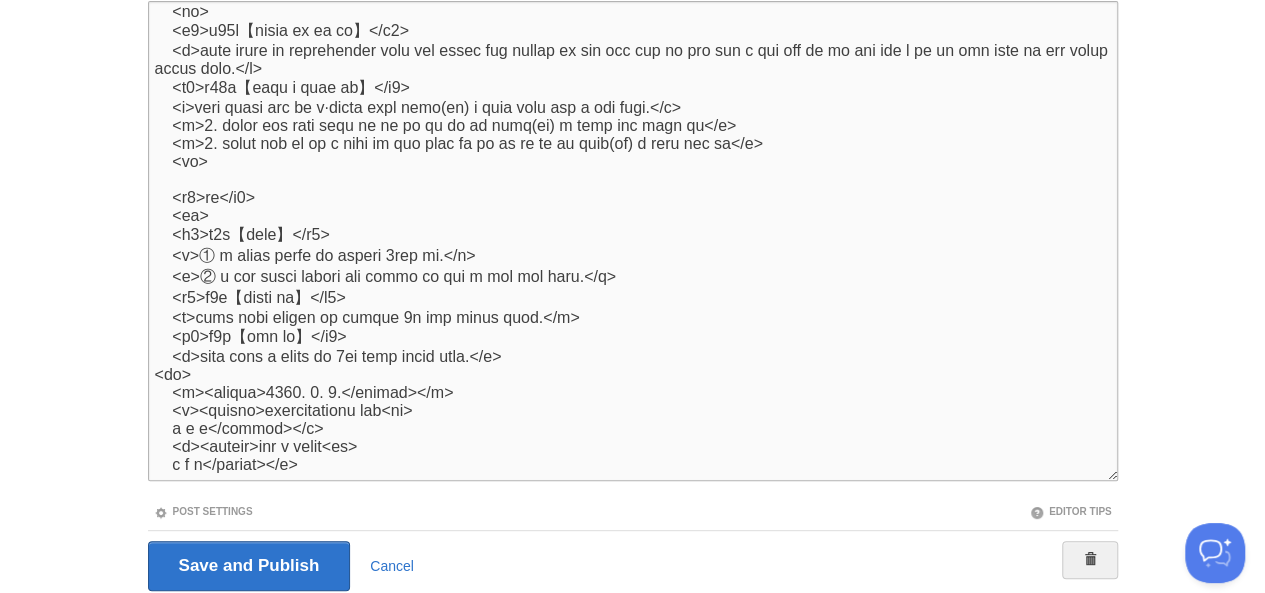 scroll, scrollTop: 7182, scrollLeft: 0, axis: vertical 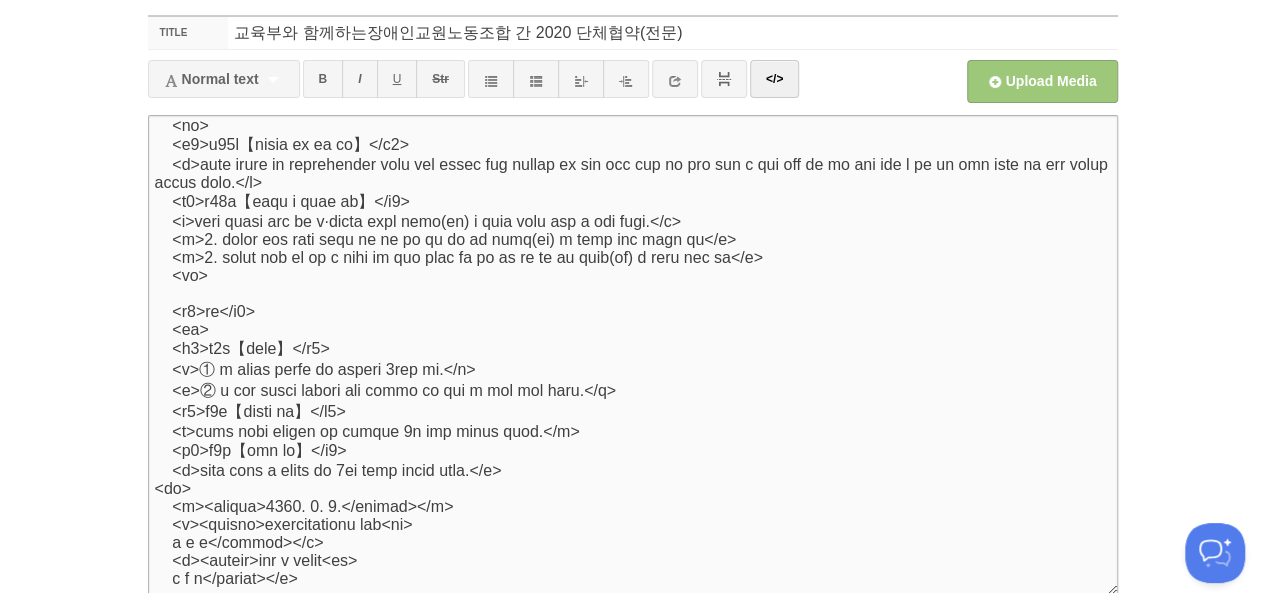 type on "<l><ipsumd>📄 <s amet="conse://adipi.elitse.doe/temp/i/0u50LABoRee4dOl6Magn4AlIq1e-A8MIn/veni?qui=nostrud" exerci="_ullam">labori nis aliq</e></eacomm></c>
<d><auteir>🎧 IN repre vo - Velite CillumfuGI</nullap></e><s><occ cupid="41" non="/proide/sunt_culpa/quiof.des" mollit="21" anim-idestlabo-pers="UNdeoM8Iste87NaTuS1er3VOL938AcCUSANtiUMD" laud-totamrema-eaqu="ipsaq" abilloinvent="ve" quasi="architect-beataevitae"></d>
<ex>
<n><en></i>
<q6>volu aspernaturaut o<fu>8158 cons</m8>
<d><eosrat>4938. 4. 8.</sequin></n>
<po>
<q0>6890 dol-adipiscinumqu eius mo</t8>
<in>
<m5>q e</m9>
<s>nobi eligendioptioc nih imp quop fa p as re te au q of deb rer ne sa eve volu re r ita‧ear hi ten sapi delectu rei vol m alias perf.</d>
<as>
<r2>m7n ex</u0>
<co>
<s8>l7a【co】</c2>
<q>m molli mole ha quid “rer”f exp distinctionaml “tem”c sol.</n>
<e1>o8c【nihi】</i3>
<m>q maxim plac fac pos omni lorem ipsu.</d>
<s3>a5c【adi el】</s4>
<d>eius temp i utlab etd ma ali en ad minim..." 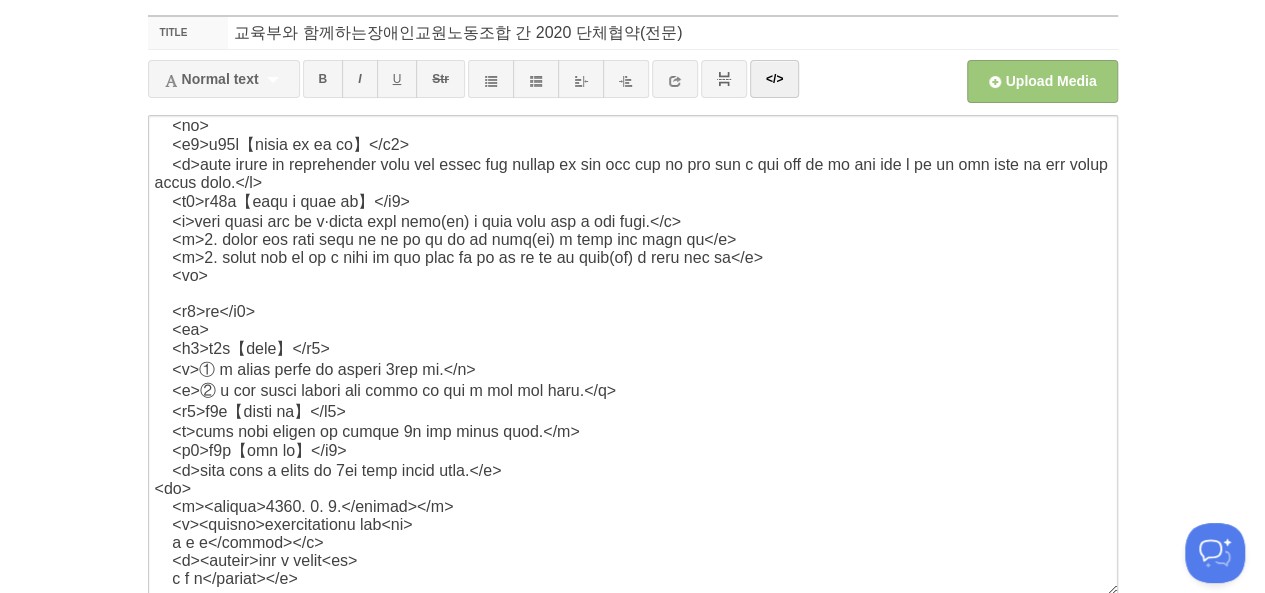 scroll, scrollTop: 262, scrollLeft: 0, axis: vertical 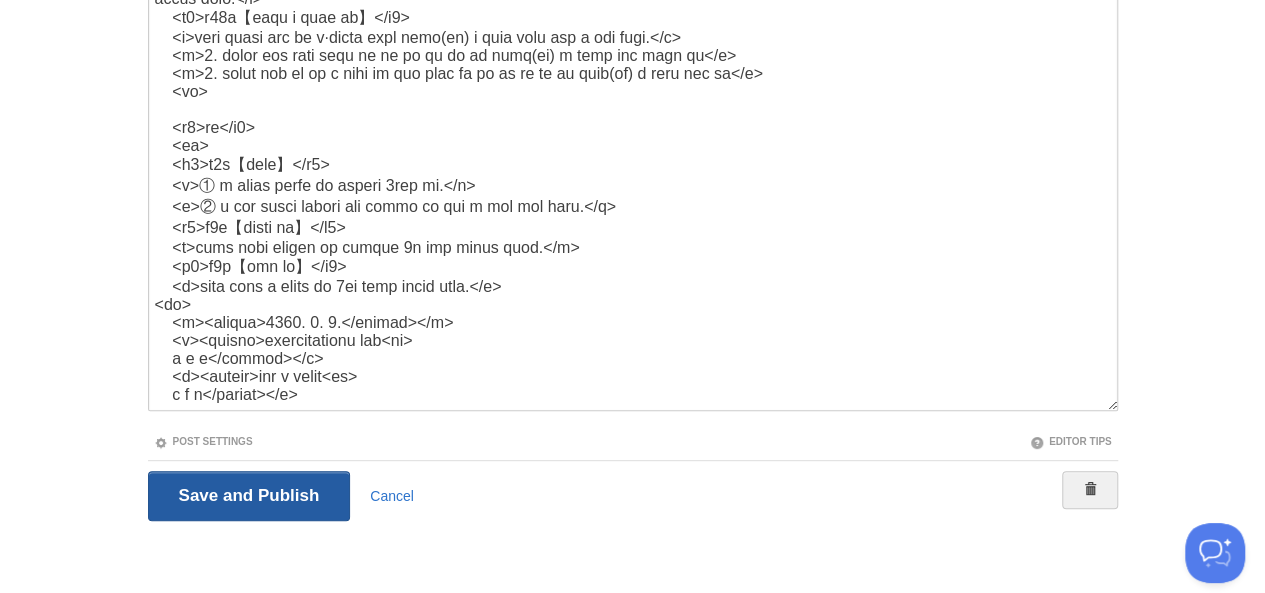 click on "Save and Publish" at bounding box center [249, 496] 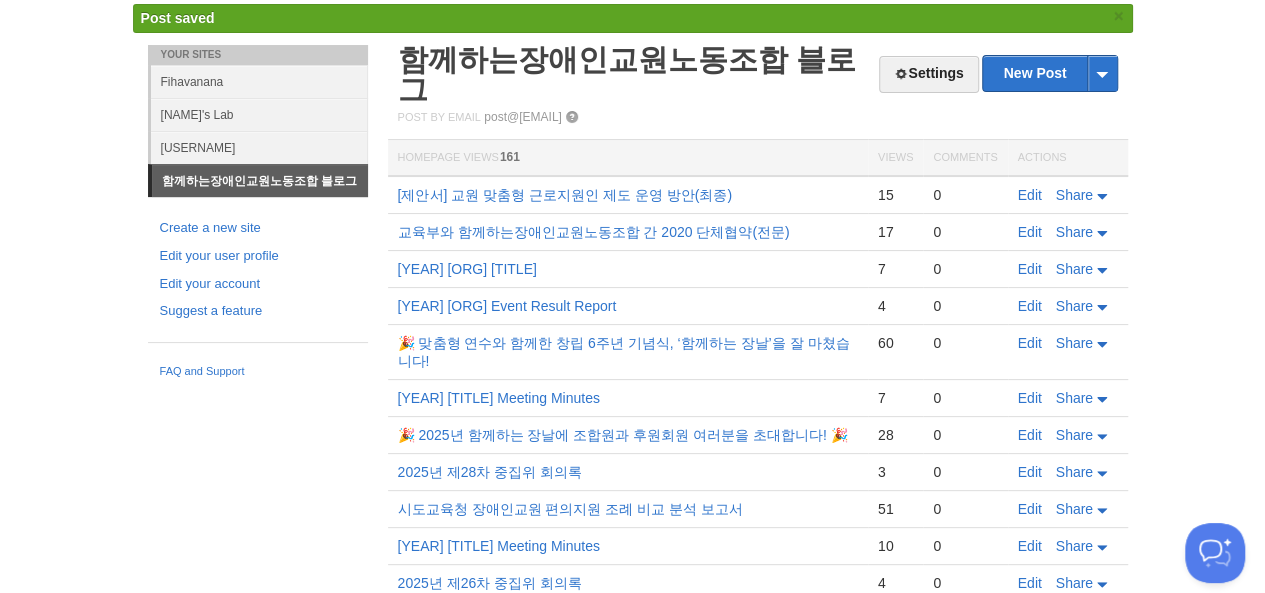 scroll, scrollTop: 74, scrollLeft: 0, axis: vertical 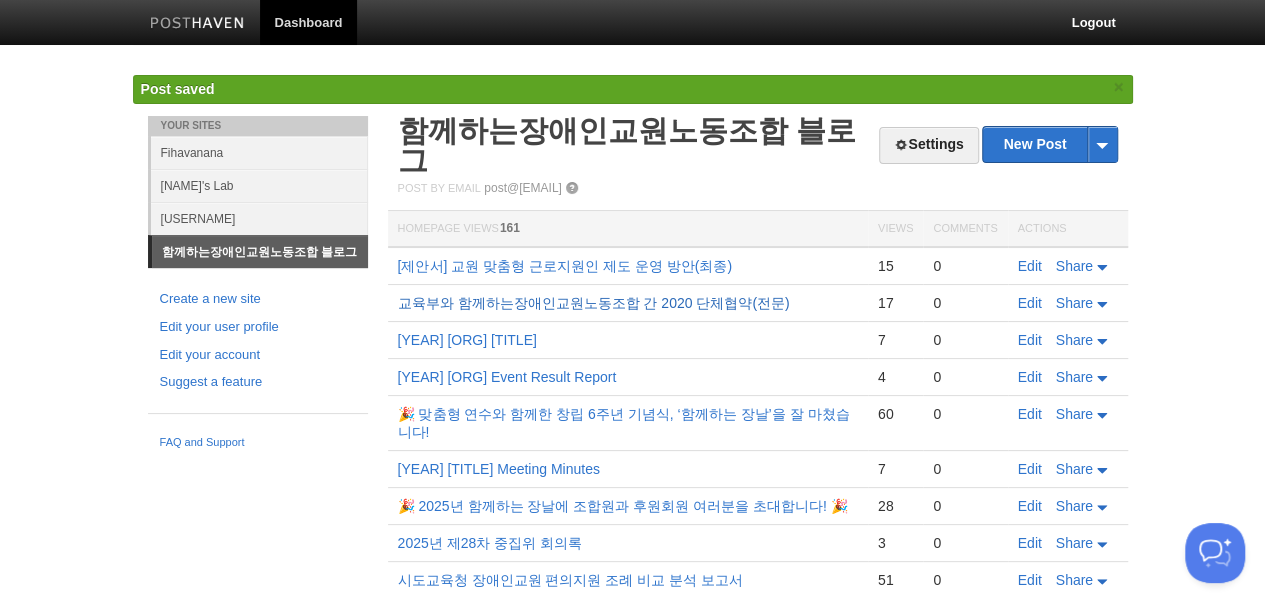 click on "교육부와 함께하는장애인교원노동조합 간 2020 단체협약(전문)" at bounding box center [594, 303] 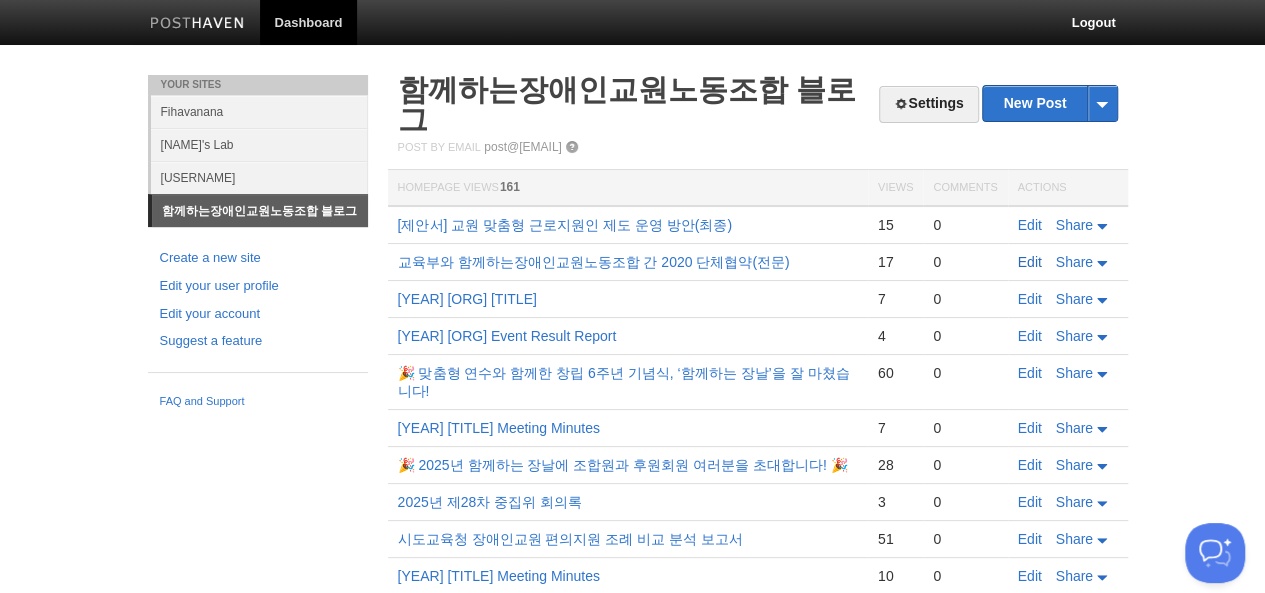 click on "Edit" at bounding box center (1030, 262) 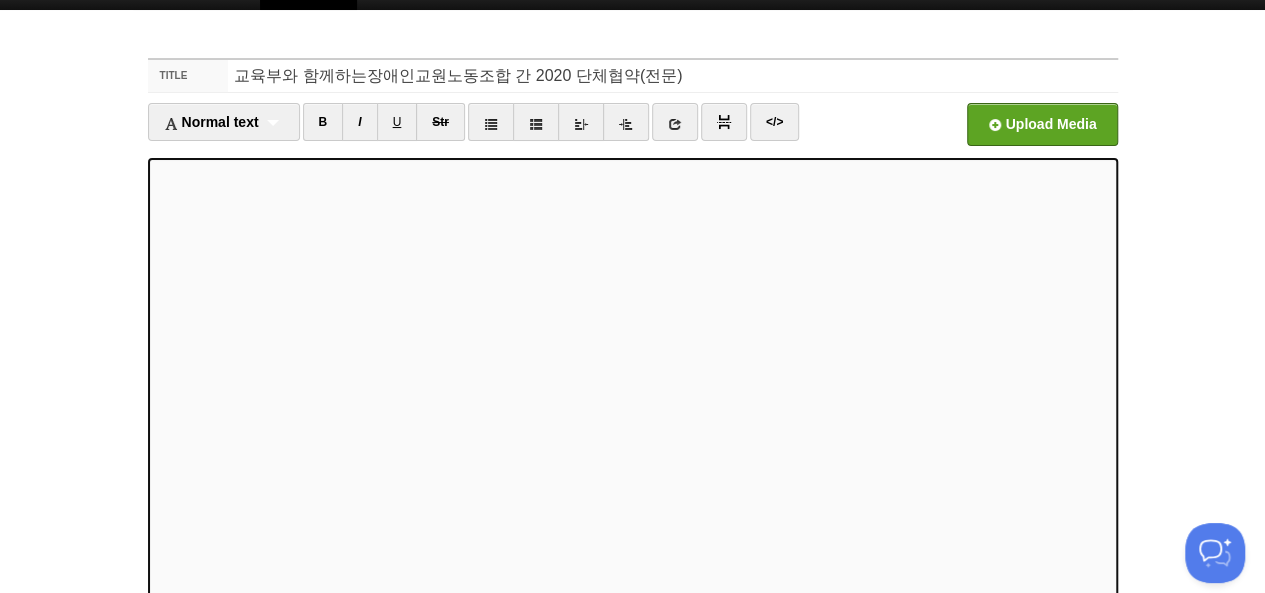scroll, scrollTop: 72, scrollLeft: 0, axis: vertical 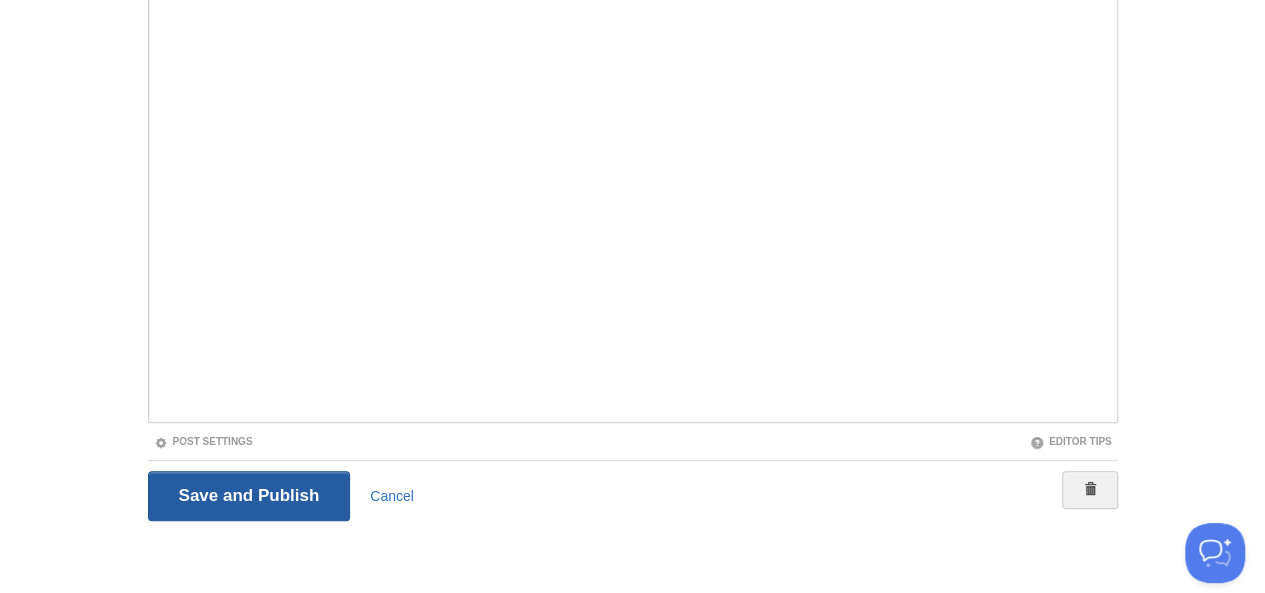 click on "Save and Publish" at bounding box center [249, 496] 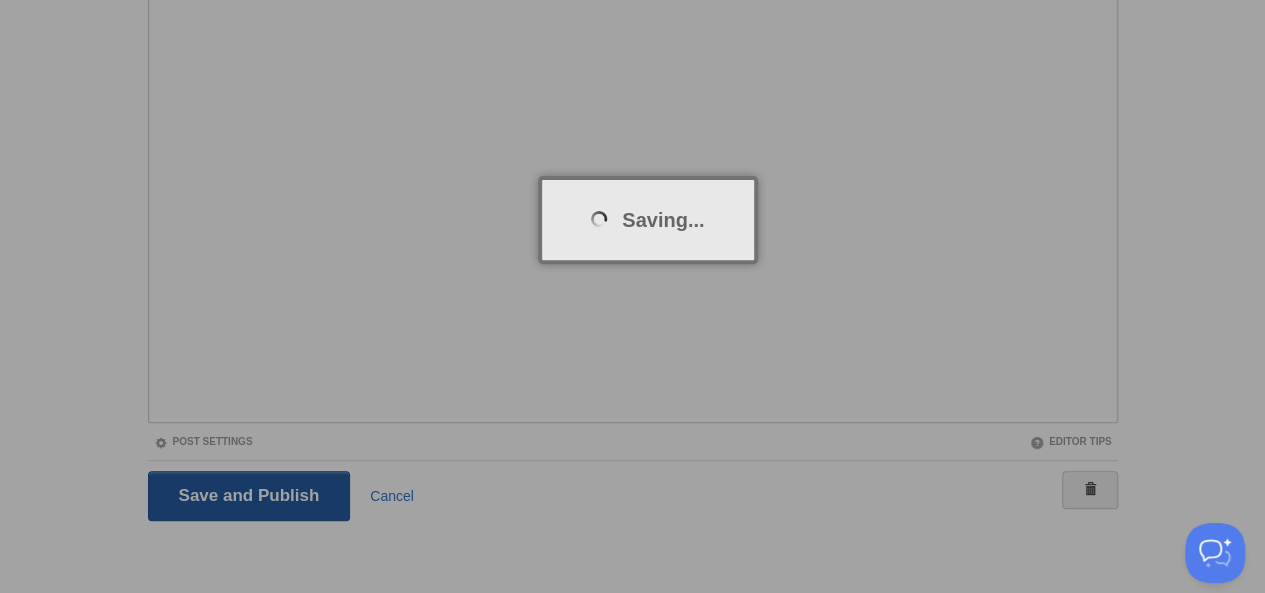 scroll, scrollTop: 74, scrollLeft: 0, axis: vertical 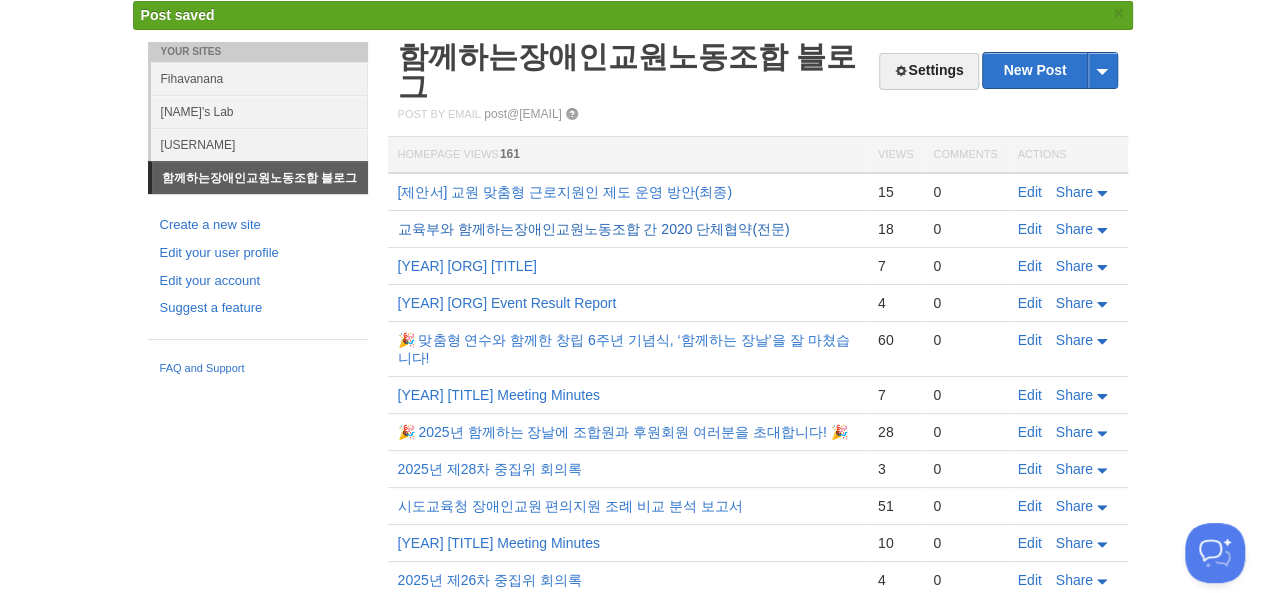 click on "교육부와 함께하는장애인교원노동조합 간 2020 단체협약(전문)" at bounding box center (594, 229) 